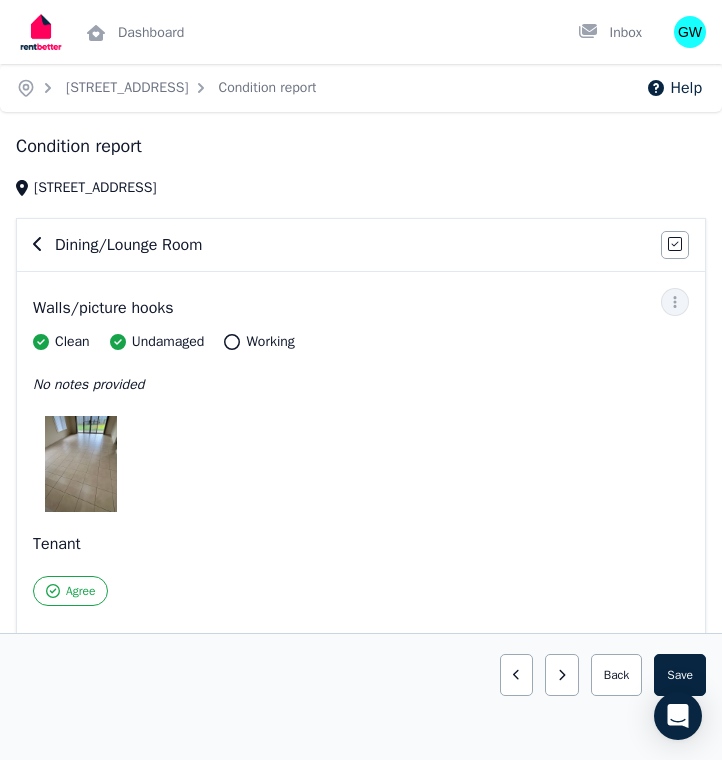 scroll, scrollTop: 195, scrollLeft: 0, axis: vertical 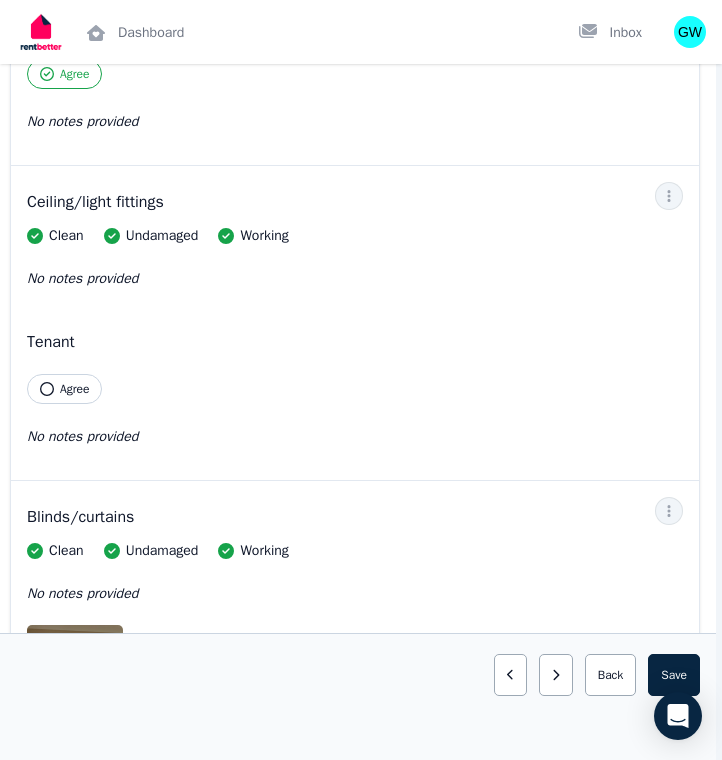 click on "Agree" at bounding box center (64, 389) 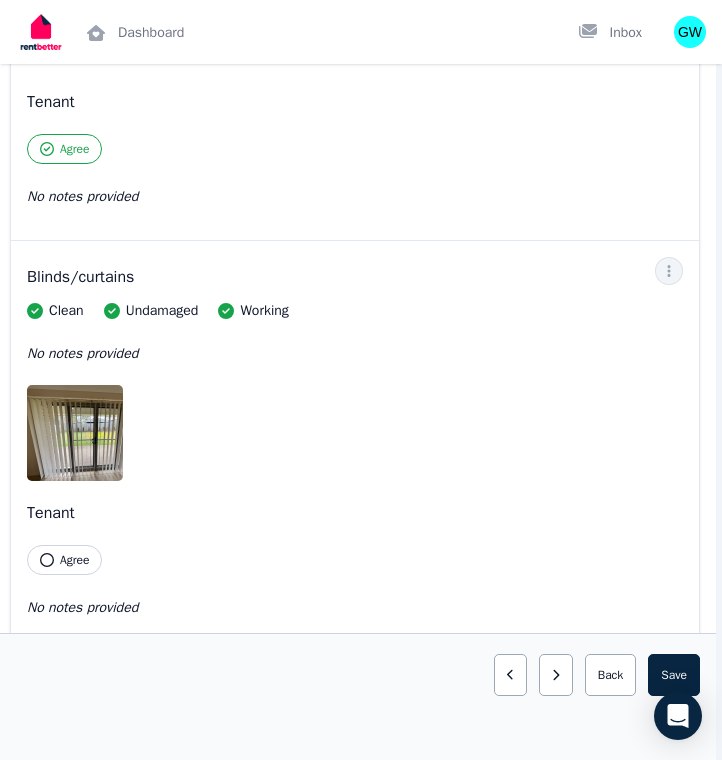 scroll, scrollTop: 867, scrollLeft: 6, axis: both 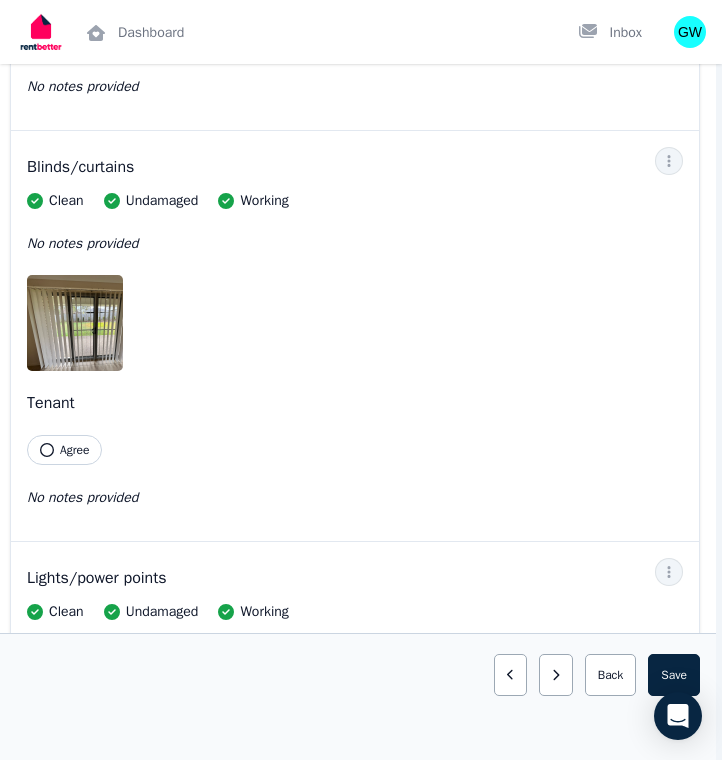 click on "Agree" at bounding box center [64, 450] 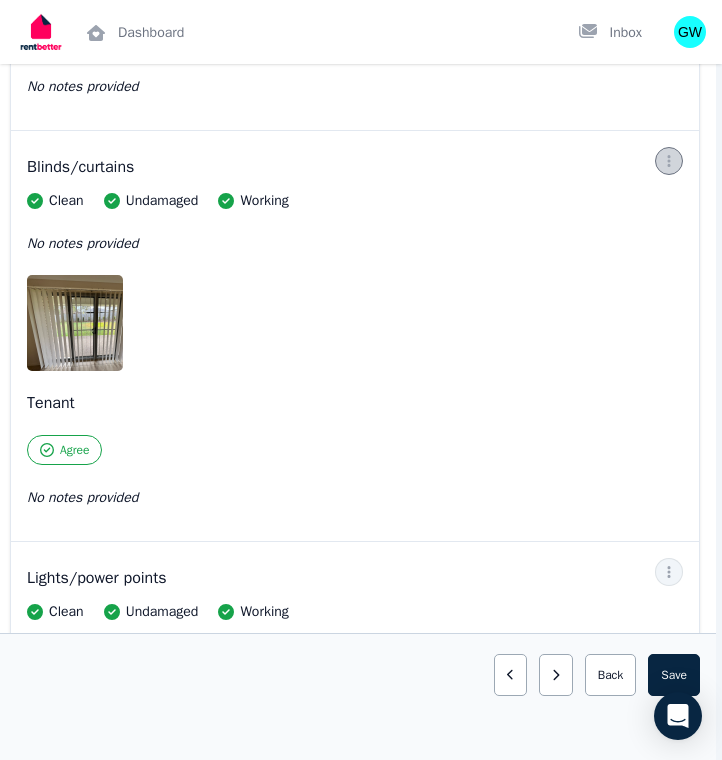 click 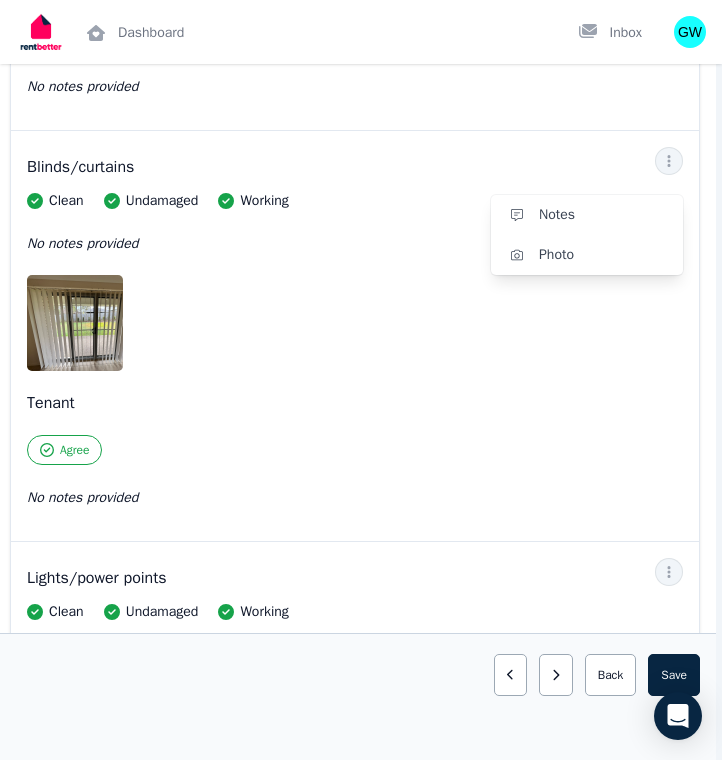 click on "Clean Undamaged Working No notes provided Tenant Agree No notes provided" at bounding box center [355, 360] 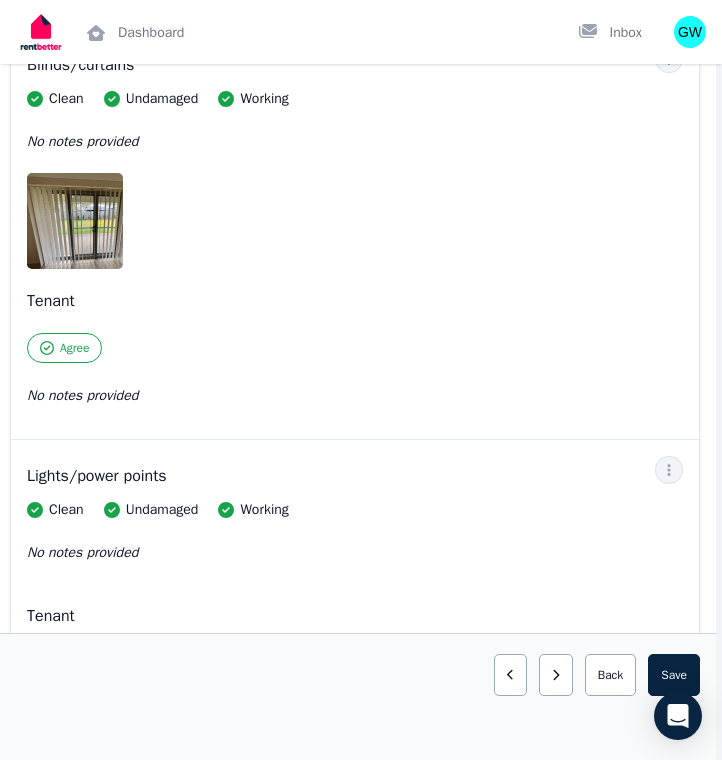 scroll, scrollTop: 946, scrollLeft: 6, axis: both 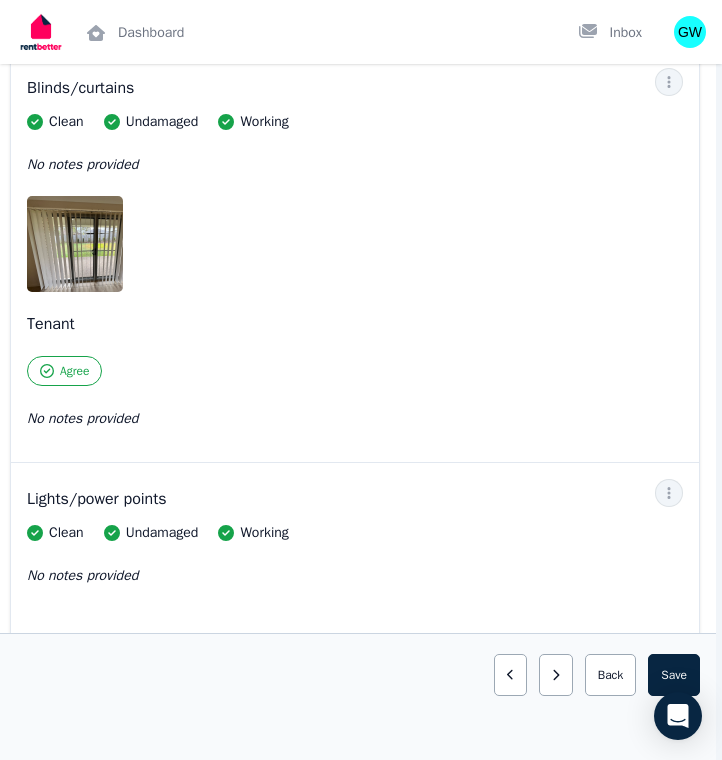 click on "Blinds/curtains Clean Undamaged Working No notes provided Tenant Agree No notes provided Notes Photo" at bounding box center (355, 257) 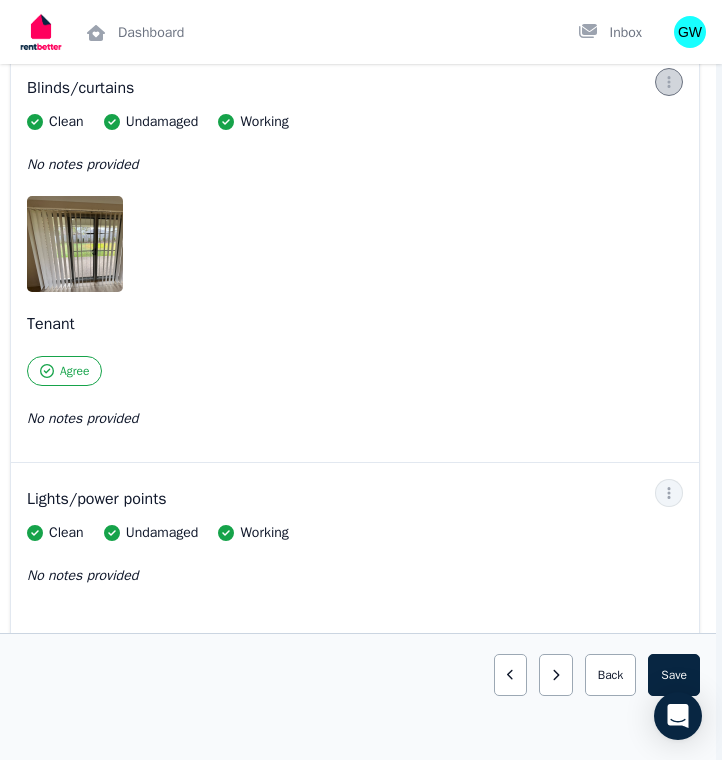 click 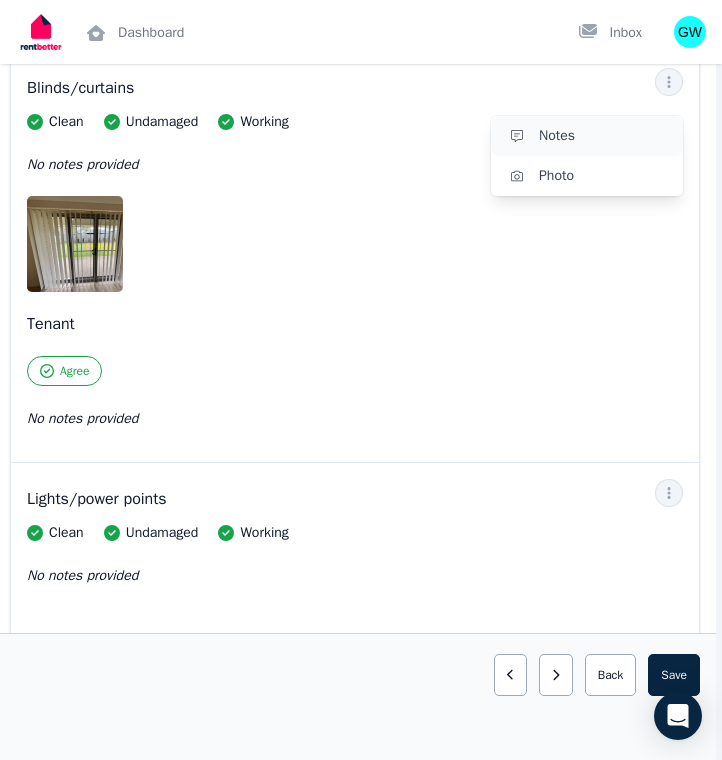 click on "Notes" at bounding box center (603, 136) 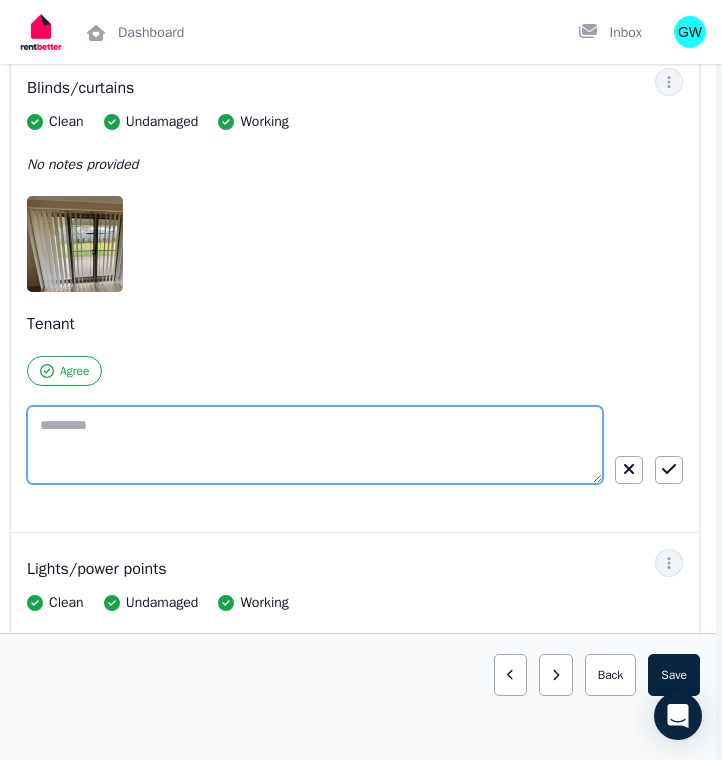 click at bounding box center [315, 445] 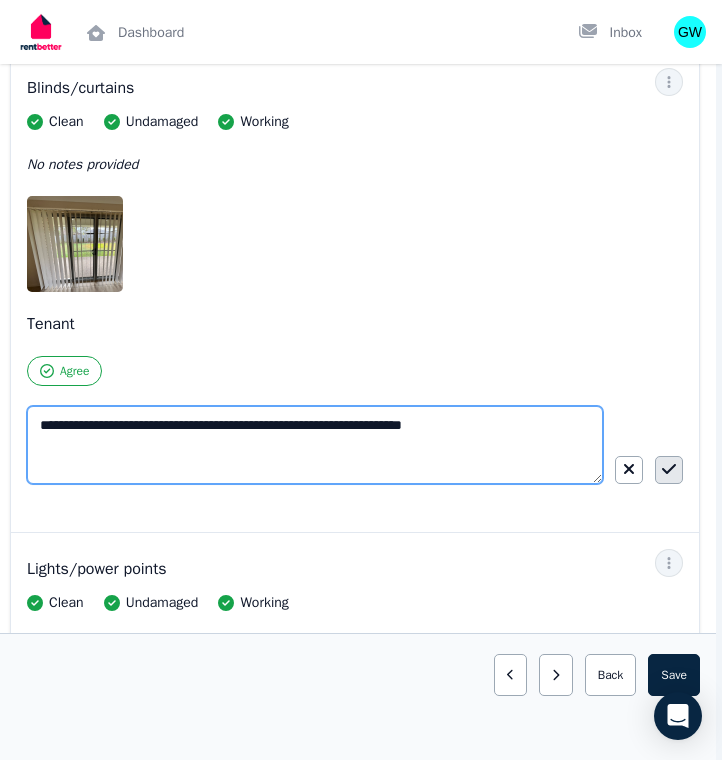 type on "**********" 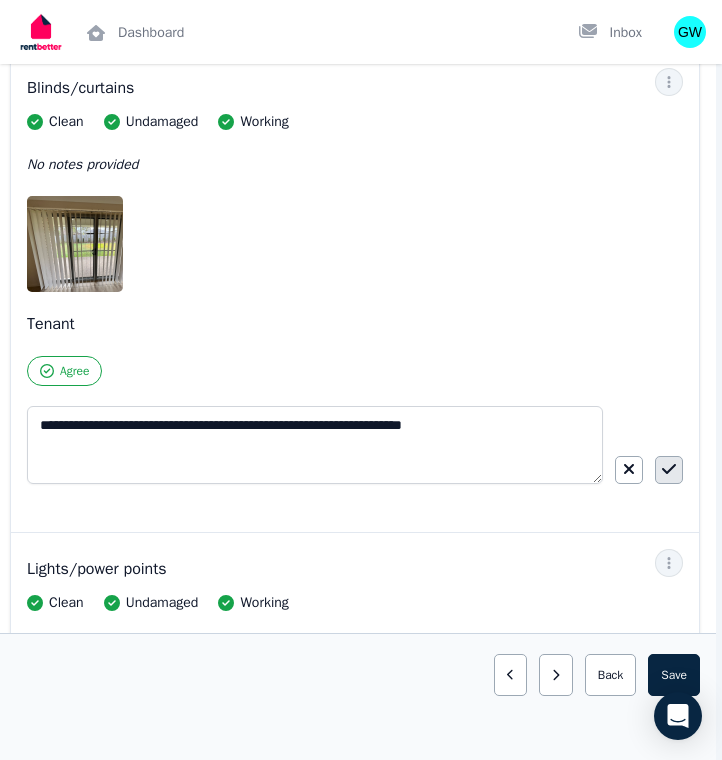 click 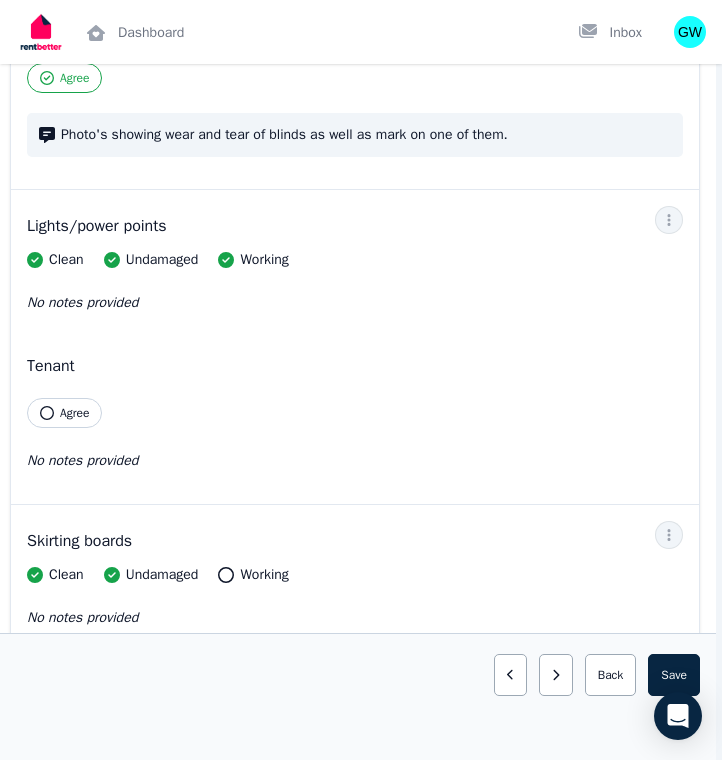 scroll, scrollTop: 1240, scrollLeft: 6, axis: both 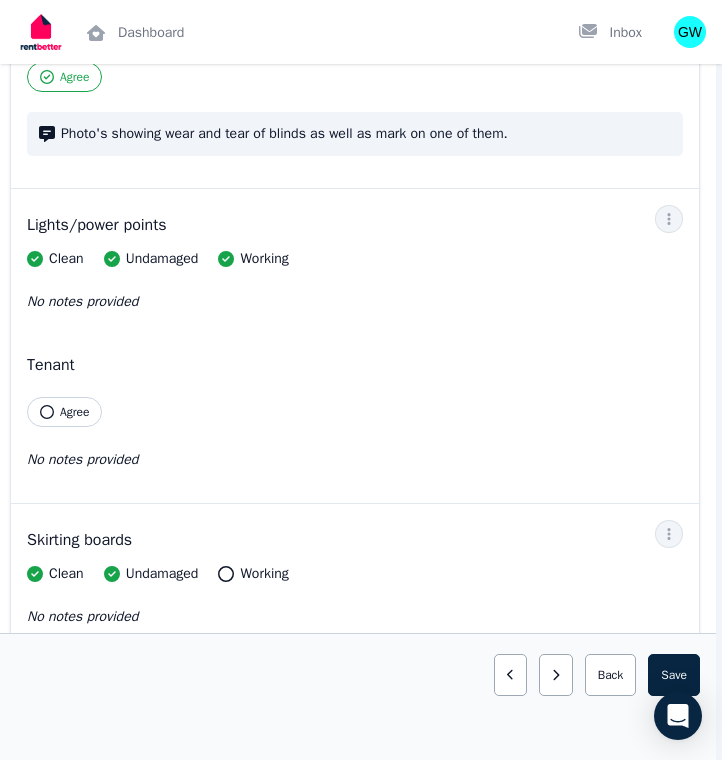 click on "Agree" at bounding box center [74, 412] 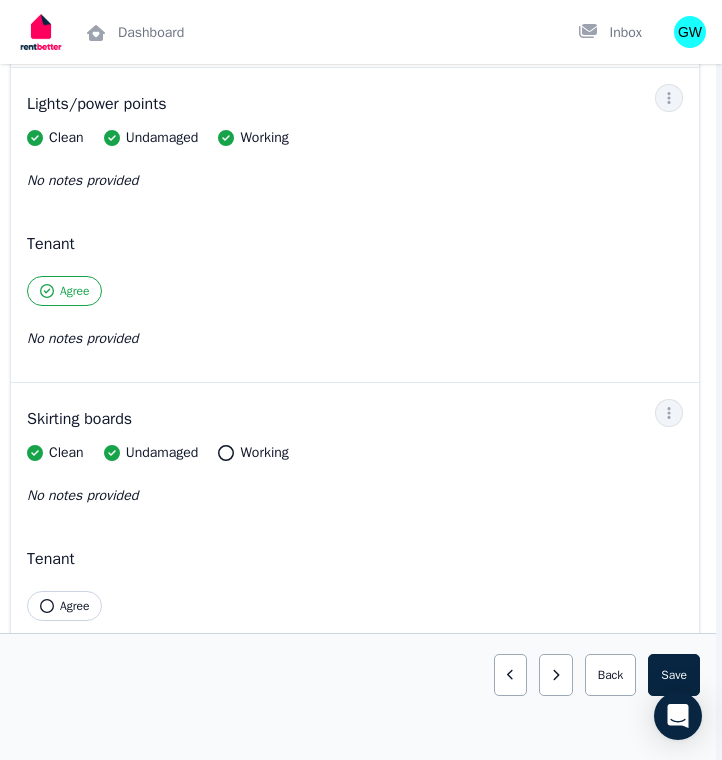 scroll, scrollTop: 1373, scrollLeft: 6, axis: both 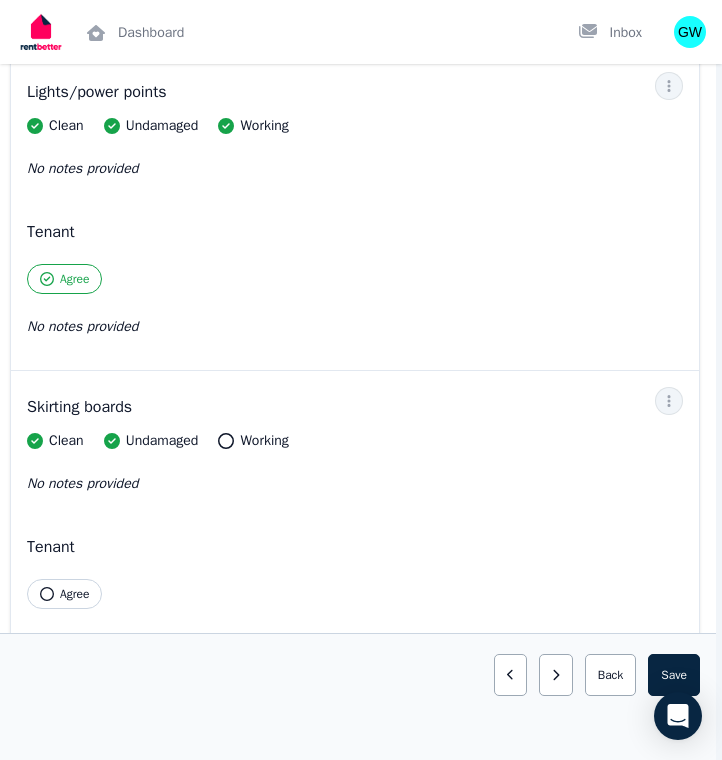 click on "Tenant Agree" at bounding box center (64, 572) 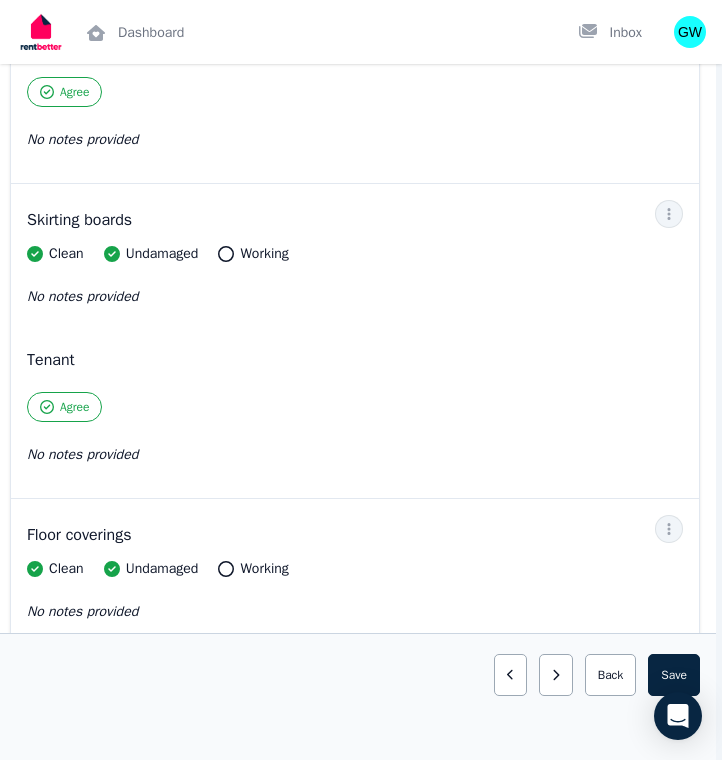 scroll, scrollTop: 1565, scrollLeft: 6, axis: both 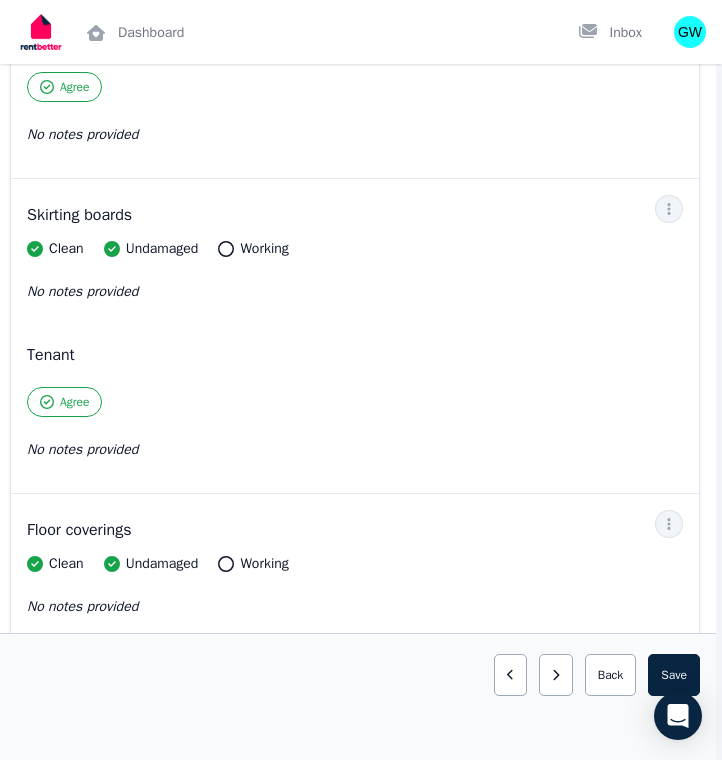 click on "Skirting boards" at bounding box center [355, 215] 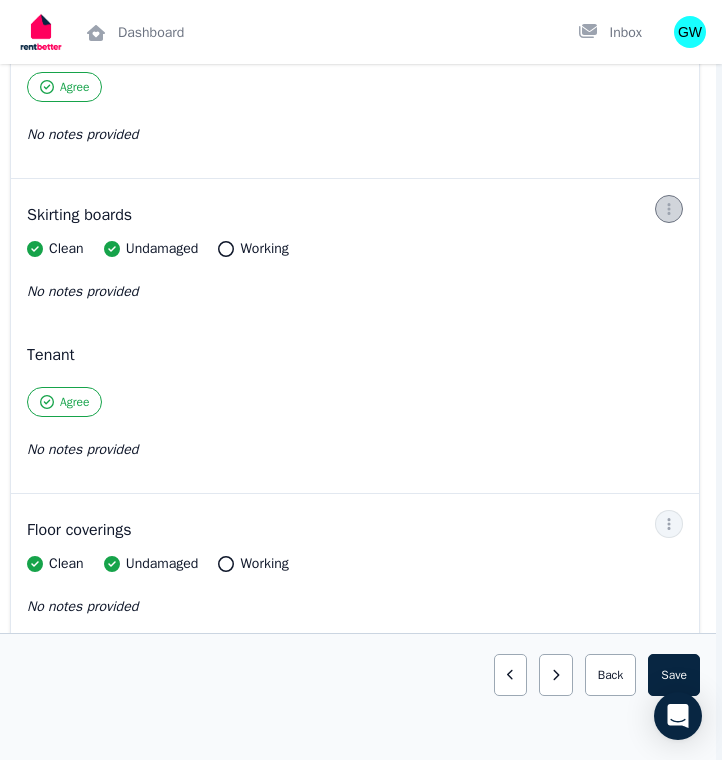 click 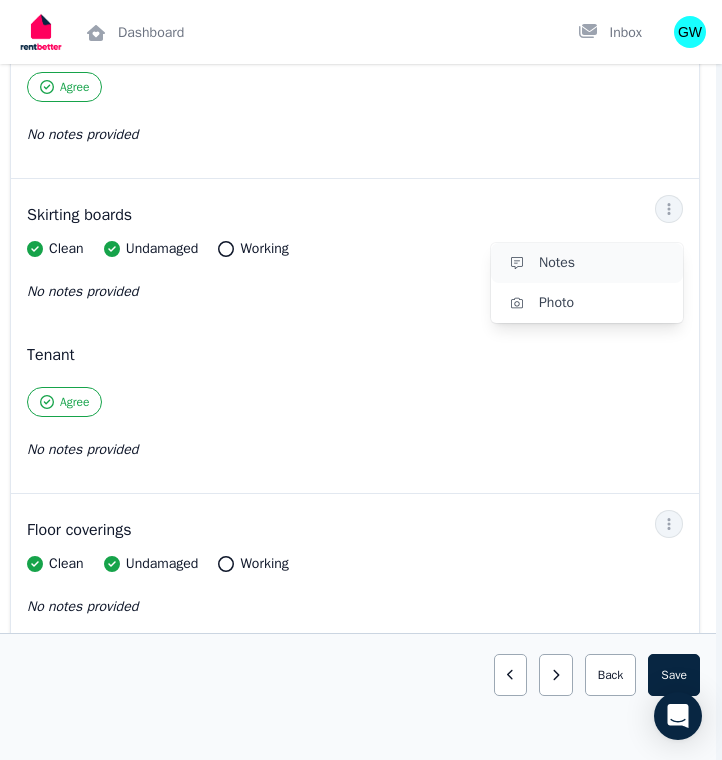 click on "Notes" at bounding box center (603, 263) 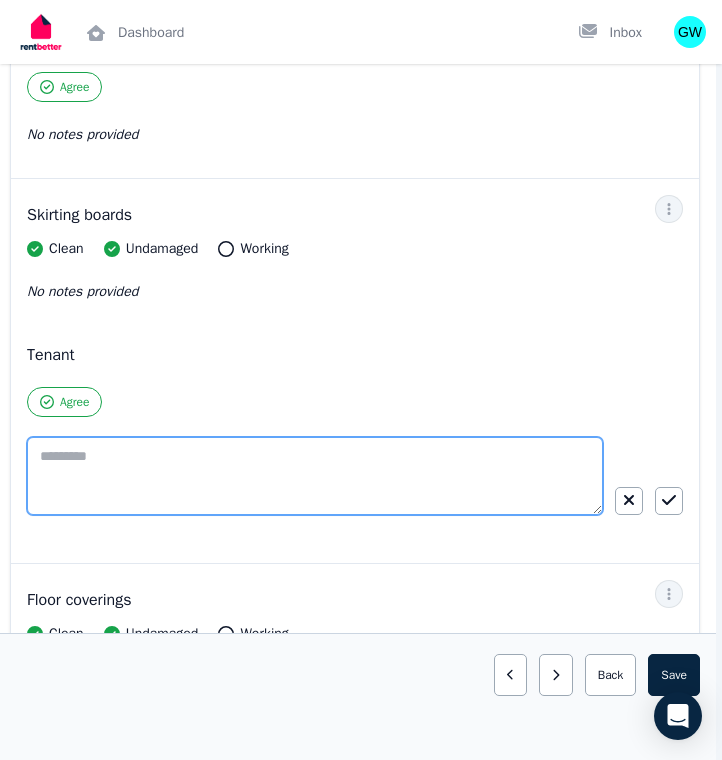 click at bounding box center [315, 476] 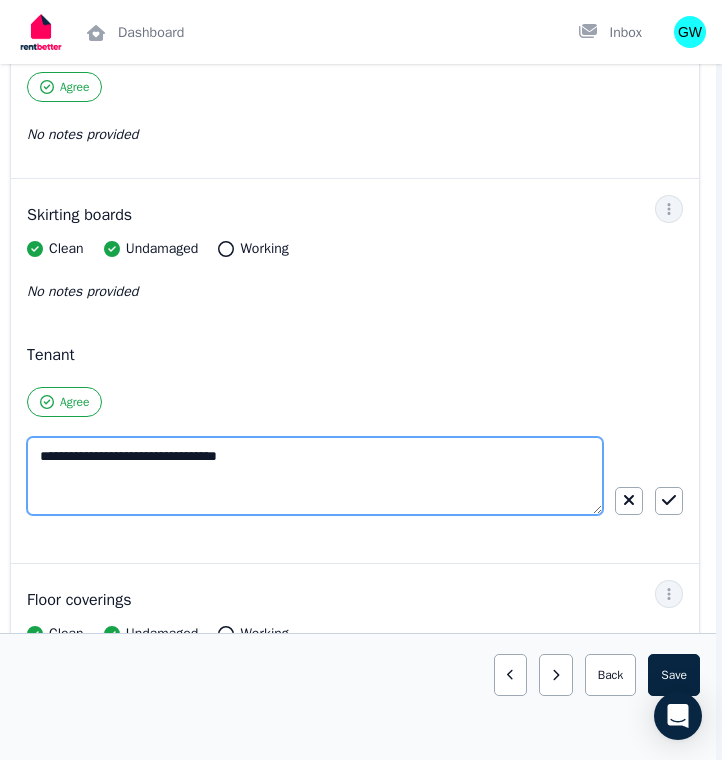 click on "**********" at bounding box center [315, 476] 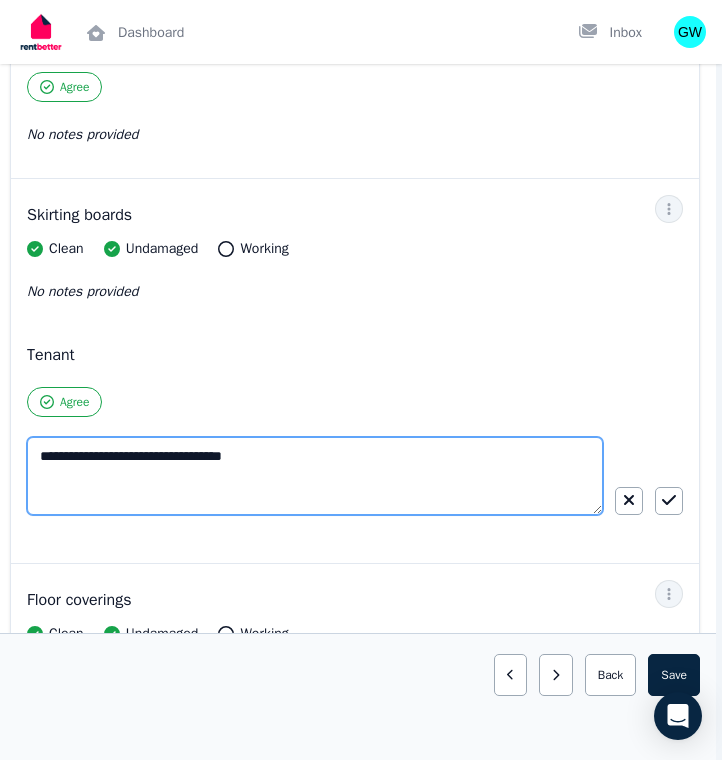 click on "**********" at bounding box center (315, 476) 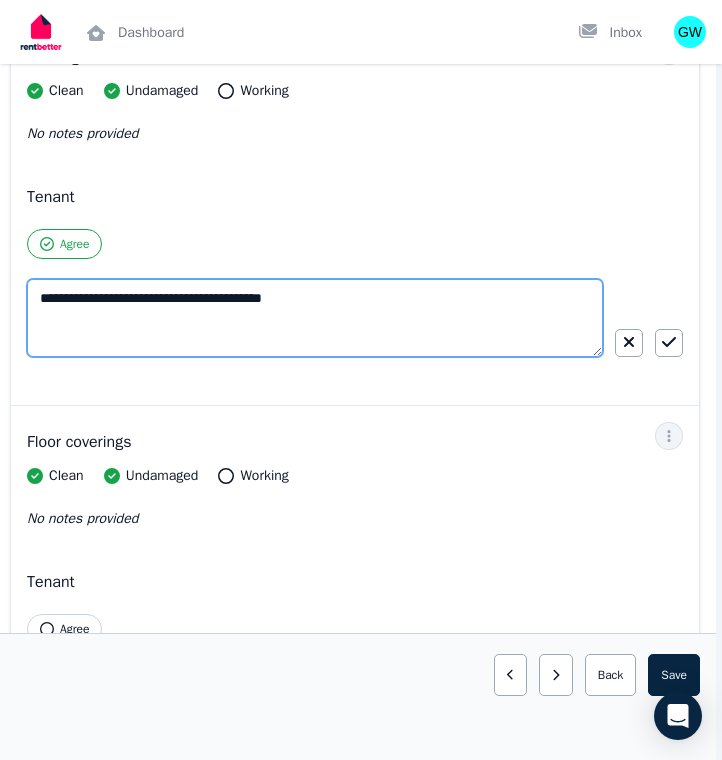 scroll, scrollTop: 1725, scrollLeft: 6, axis: both 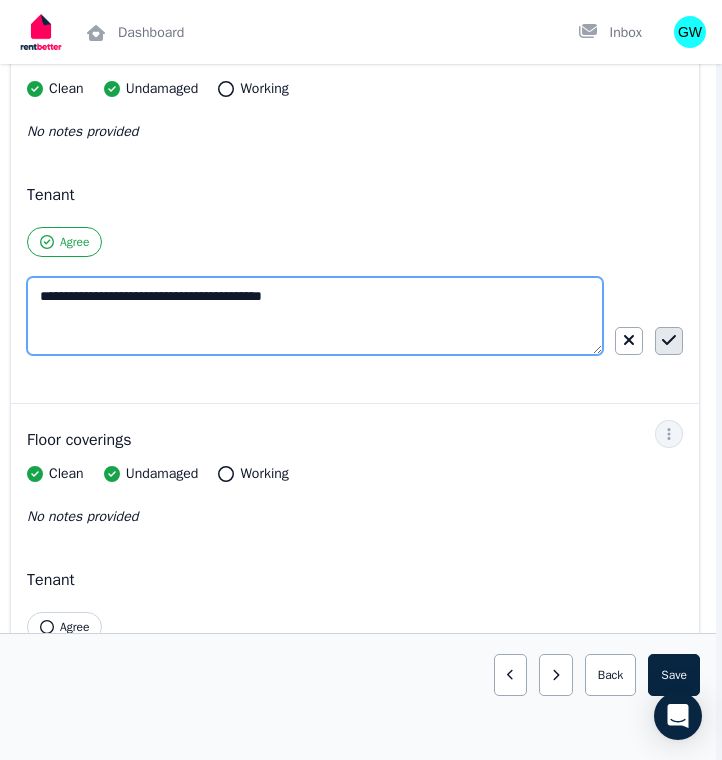 type on "**********" 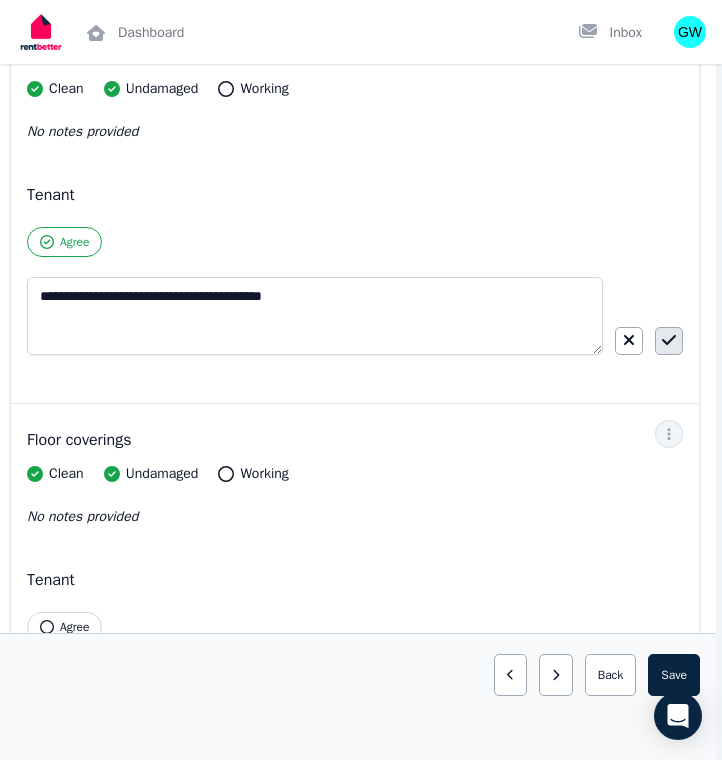 click at bounding box center (669, 341) 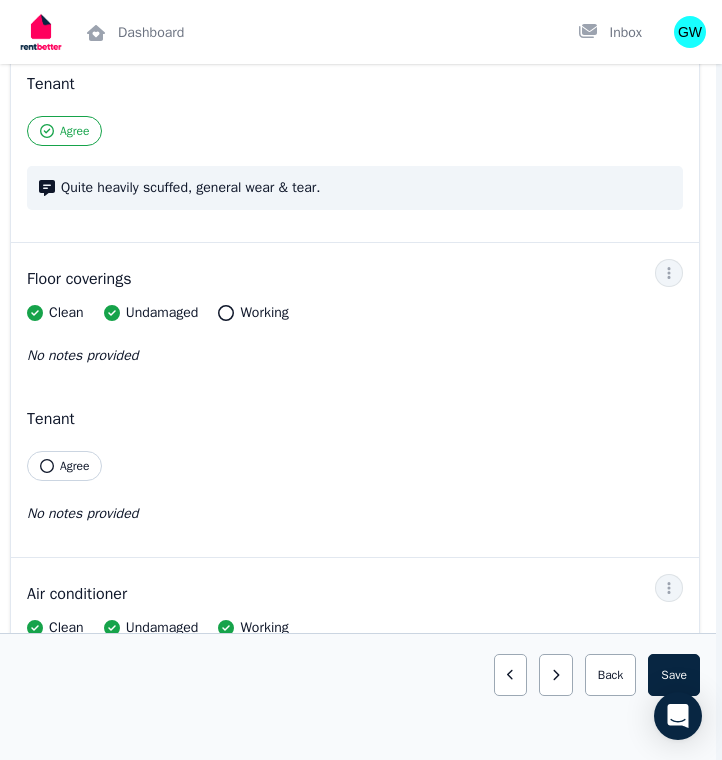 scroll, scrollTop: 1859, scrollLeft: 6, axis: both 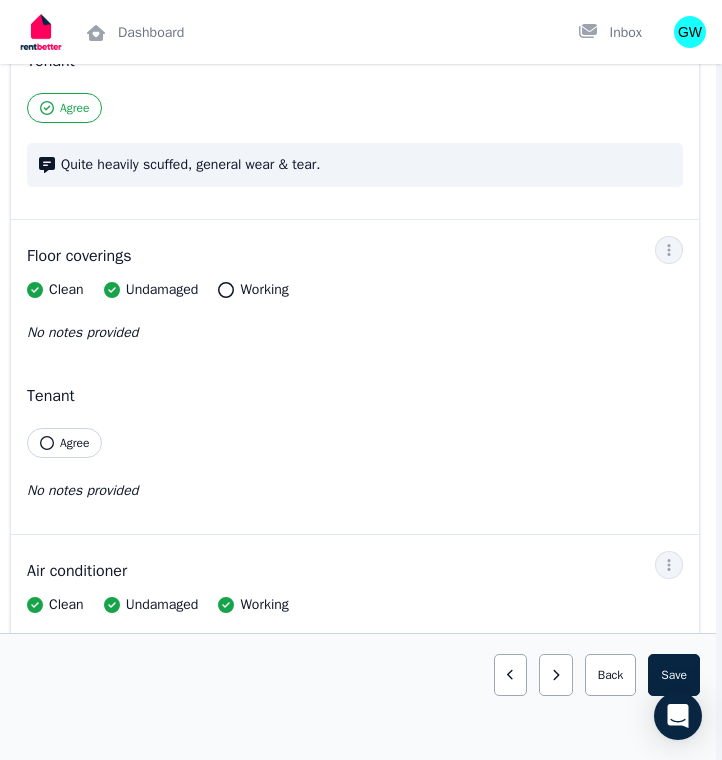 click on "Agree" at bounding box center [64, 443] 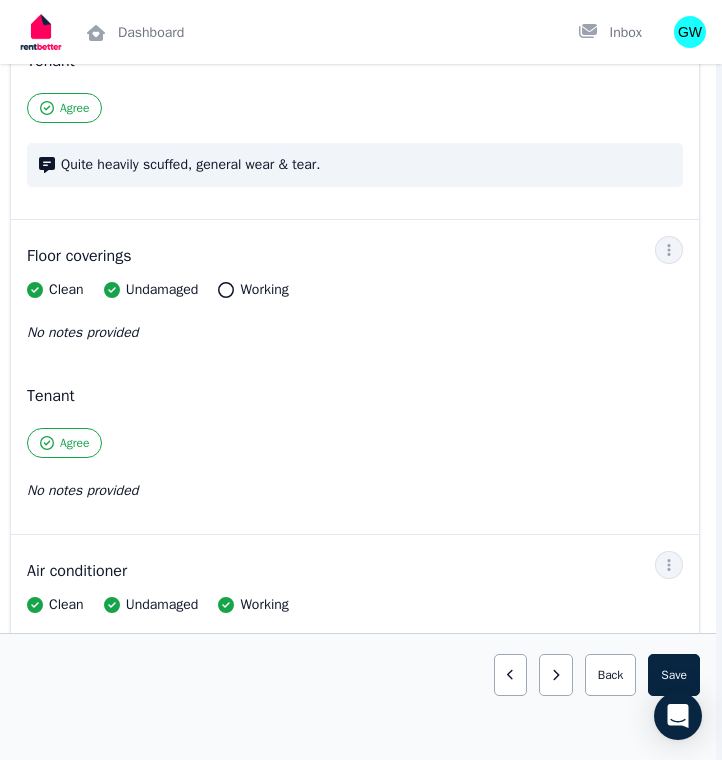 click on "Agree" at bounding box center [64, 443] 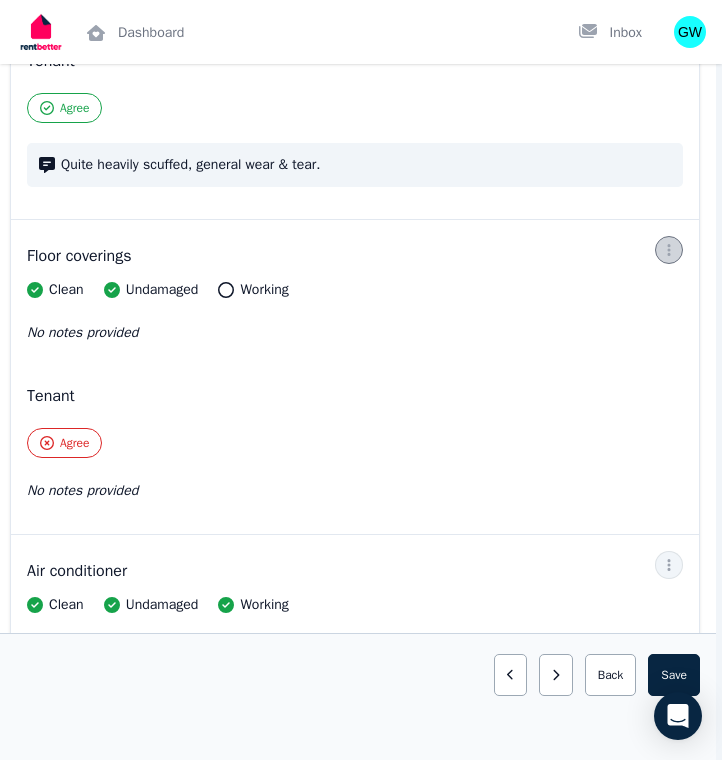 click 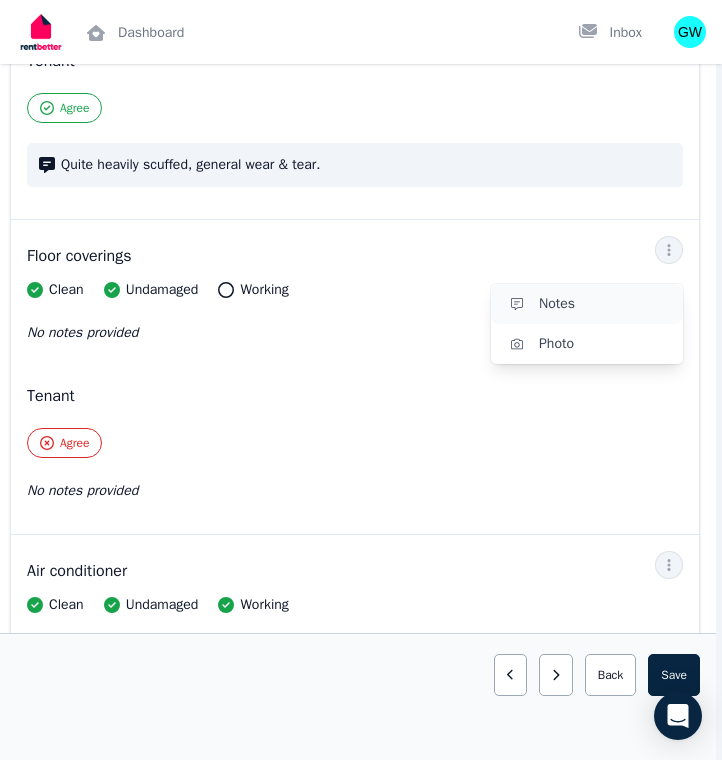 click on "Notes" at bounding box center (587, 304) 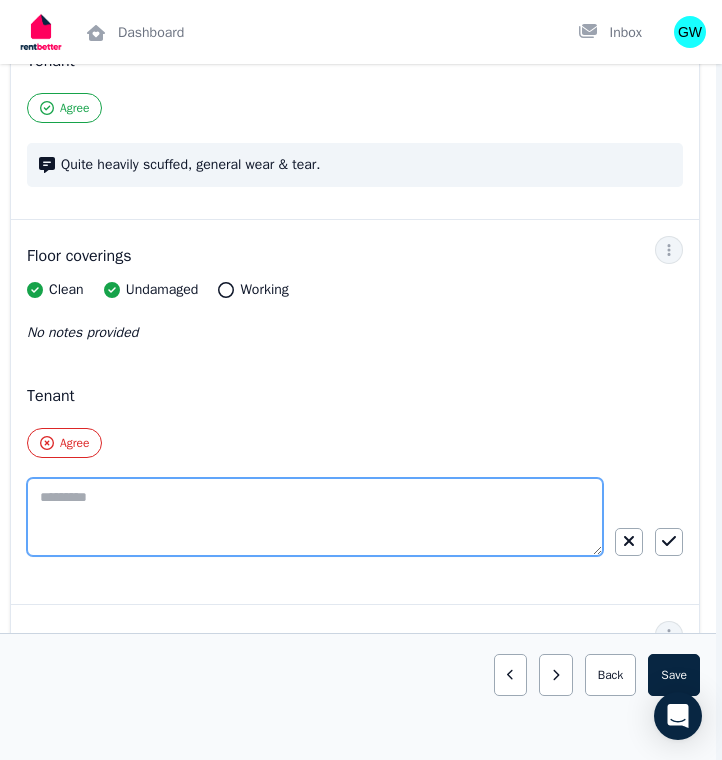 click at bounding box center (315, 517) 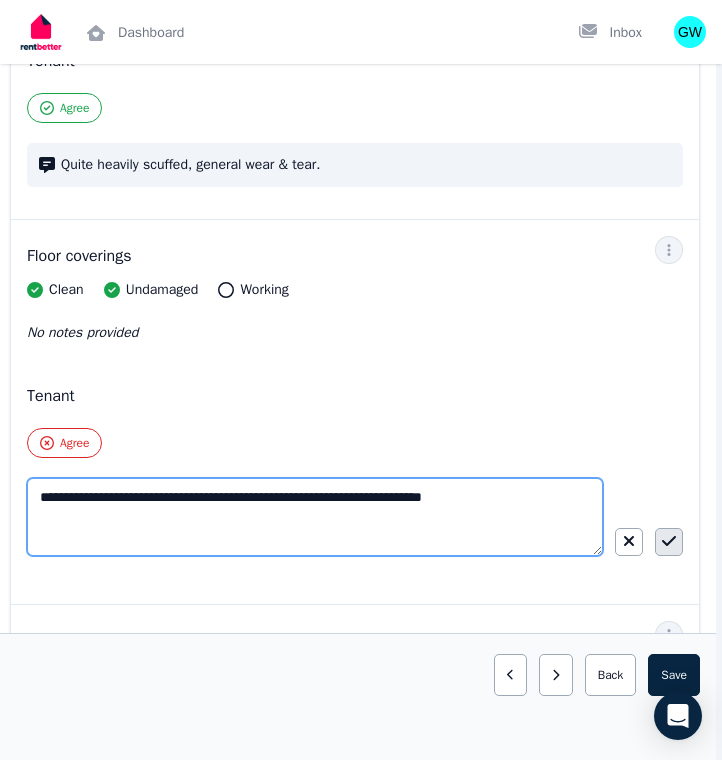 type on "**********" 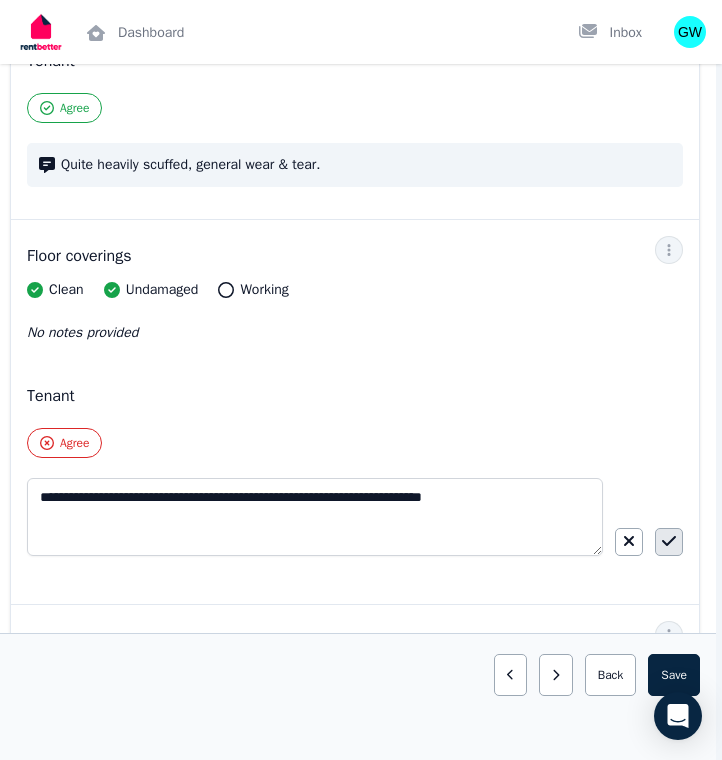 click at bounding box center [669, 542] 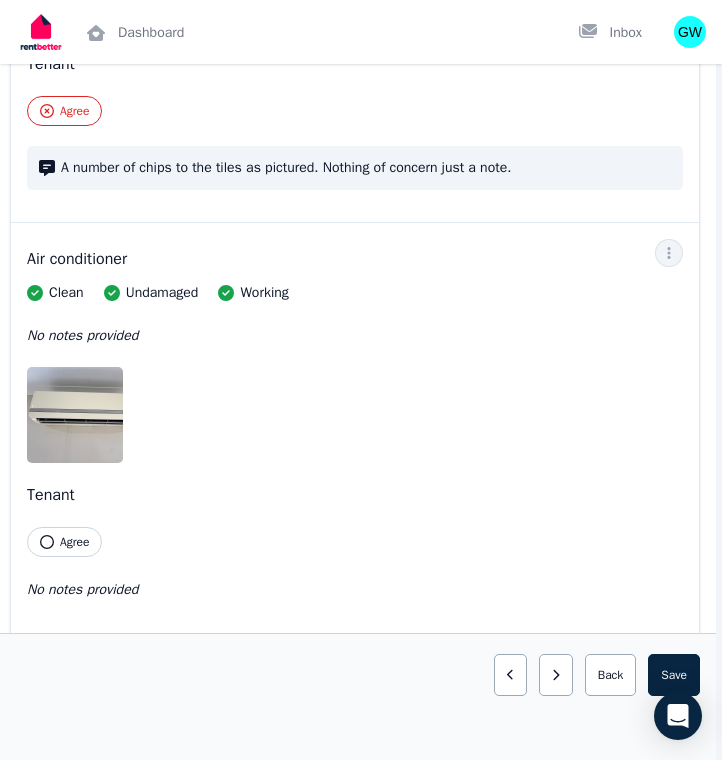 scroll, scrollTop: 2193, scrollLeft: 6, axis: both 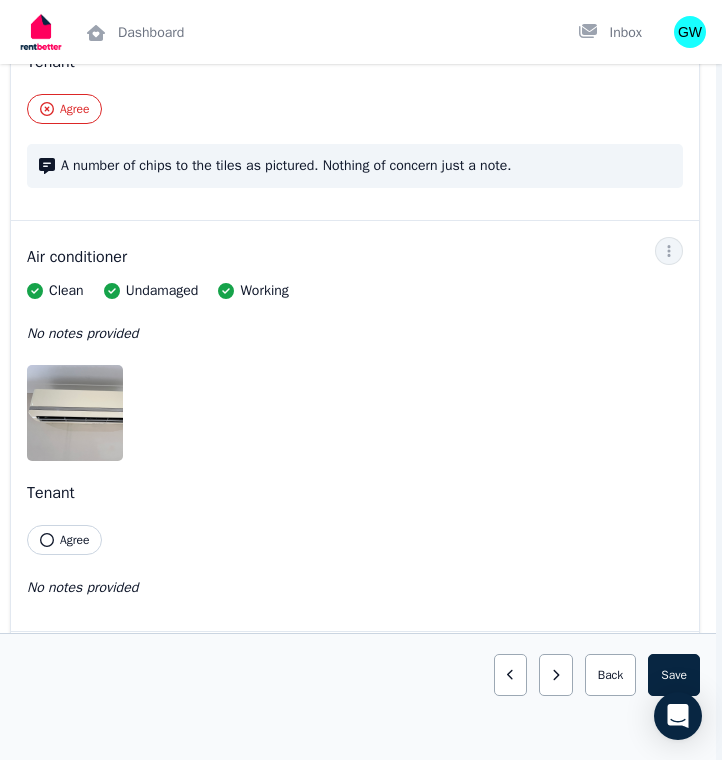 click on "Agree" at bounding box center (64, 540) 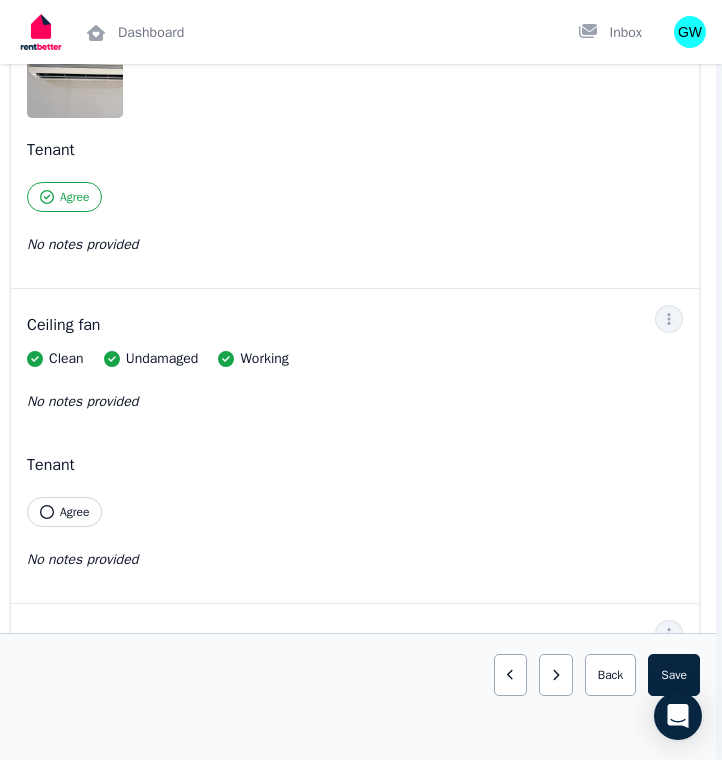 click on "Agree" at bounding box center [74, 512] 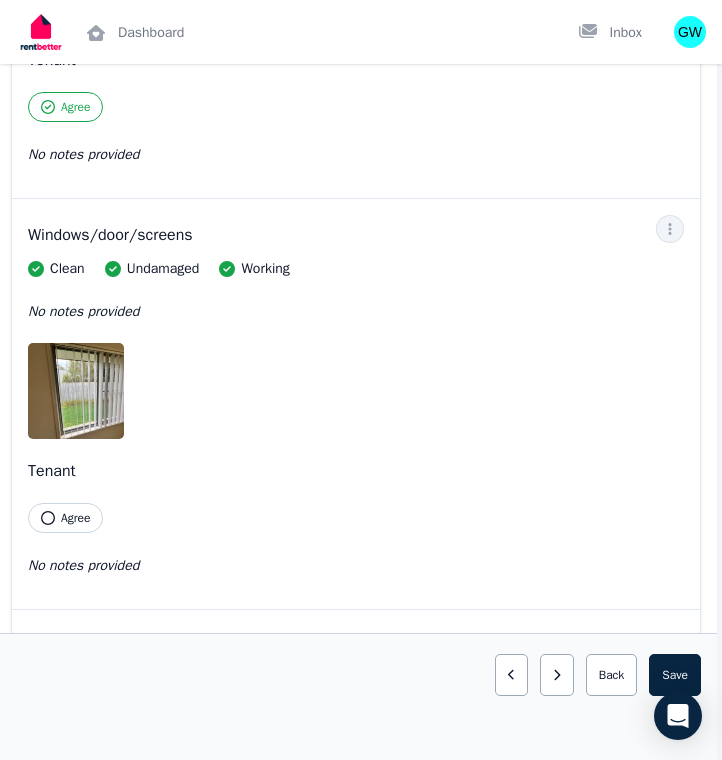 scroll, scrollTop: 2949, scrollLeft: 5, axis: both 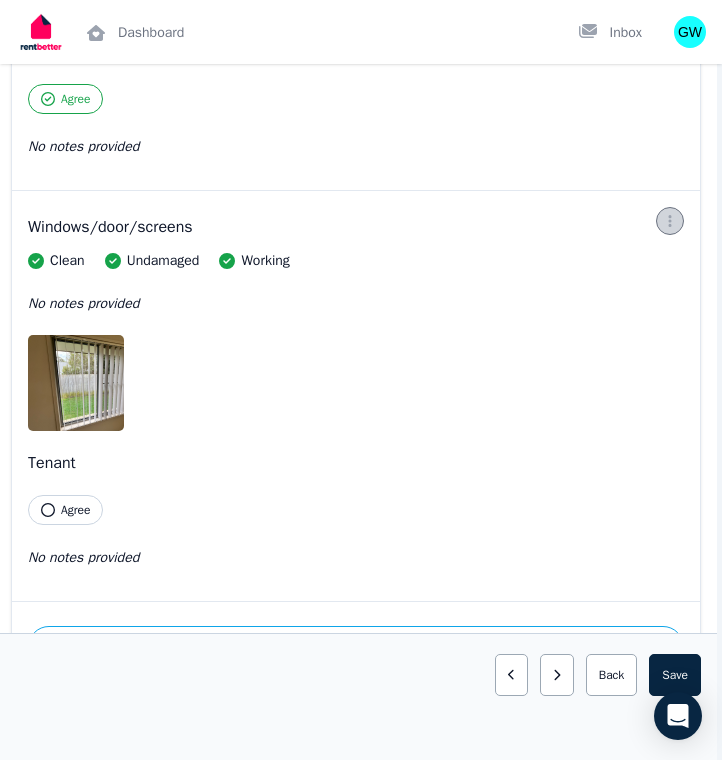 click at bounding box center [670, 221] 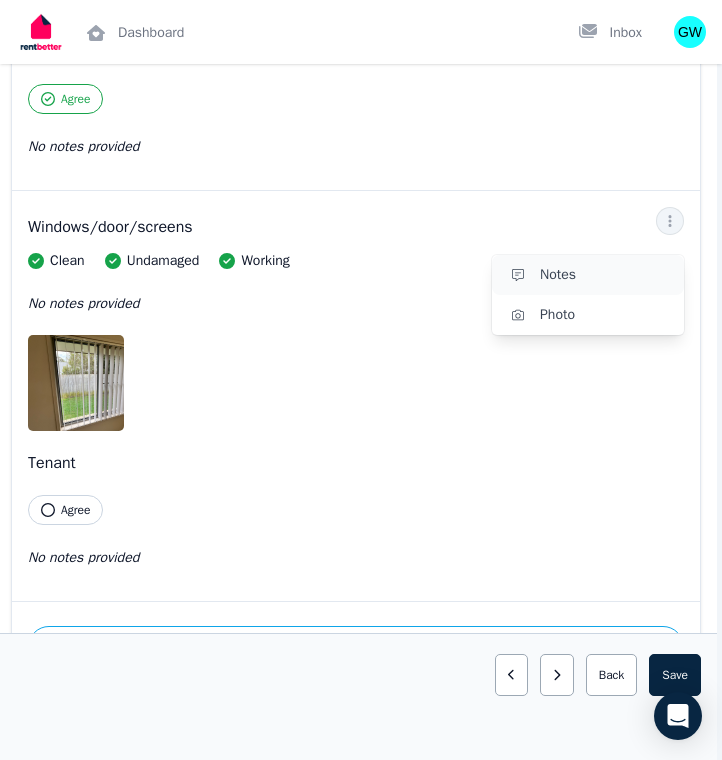 click on "Notes" at bounding box center [604, 275] 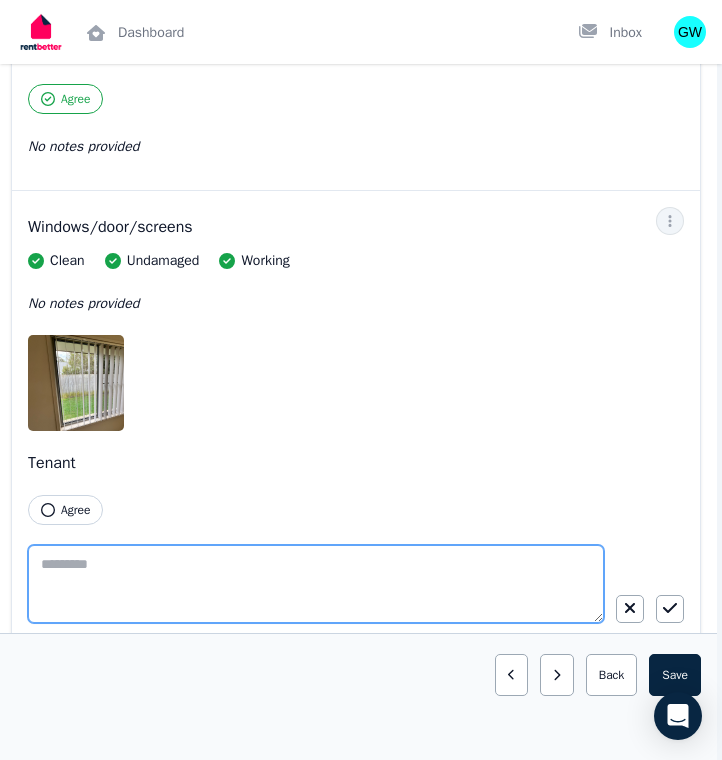 click at bounding box center [316, 584] 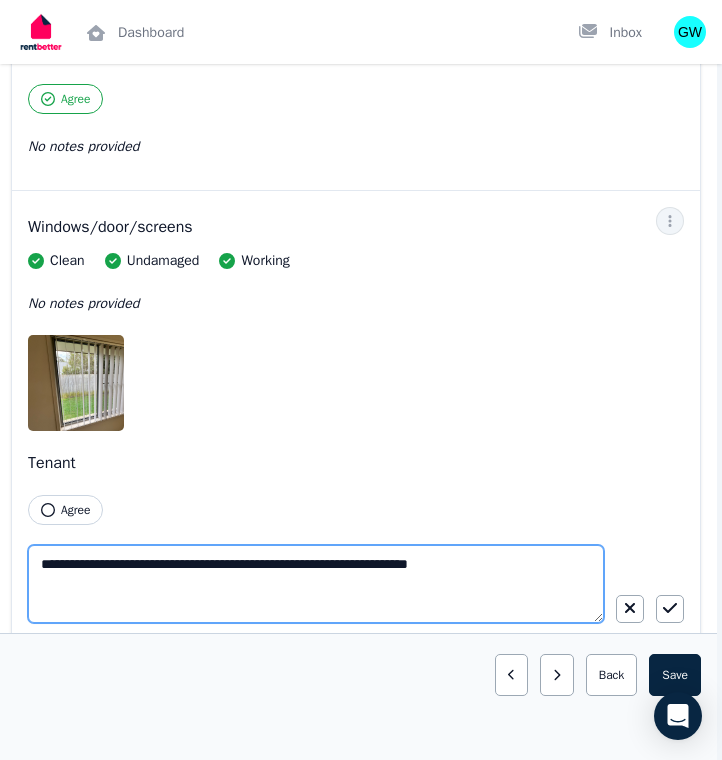 type on "**********" 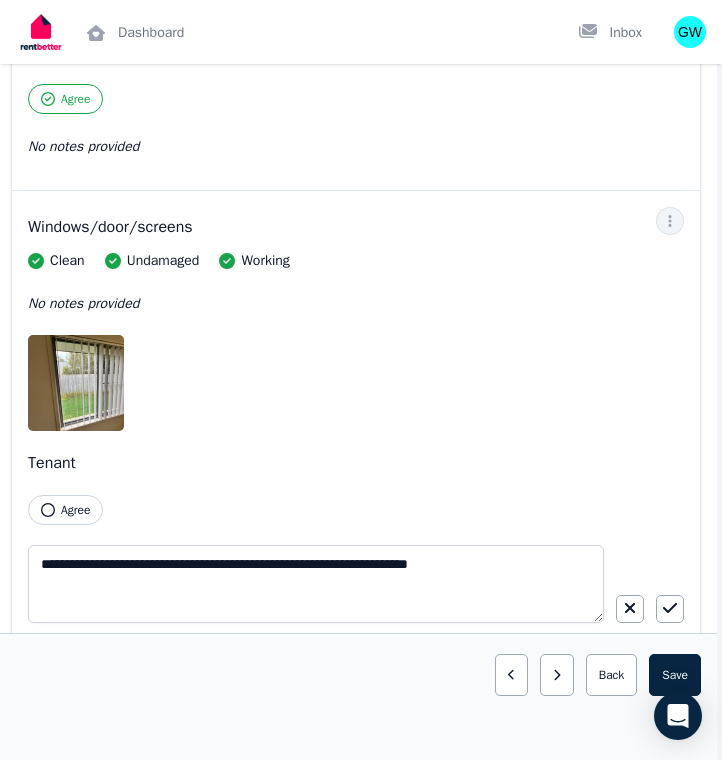 click on "**********" at bounding box center (356, 431) 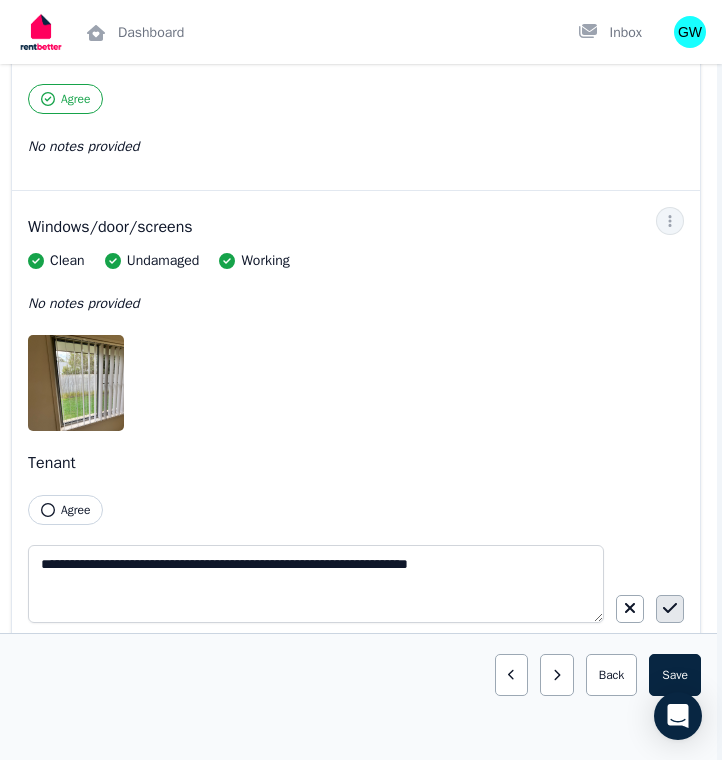 click at bounding box center (670, 609) 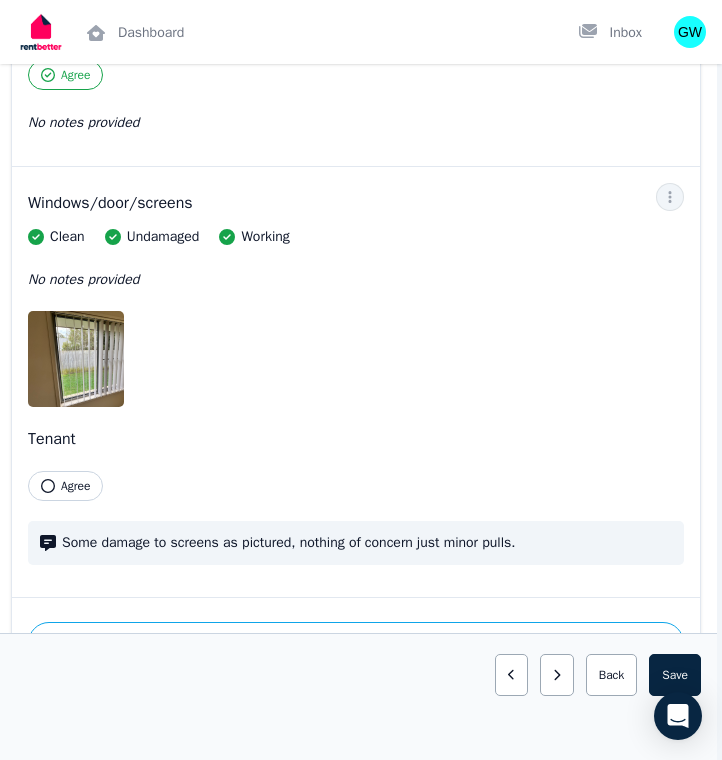 scroll, scrollTop: 2968, scrollLeft: 5, axis: both 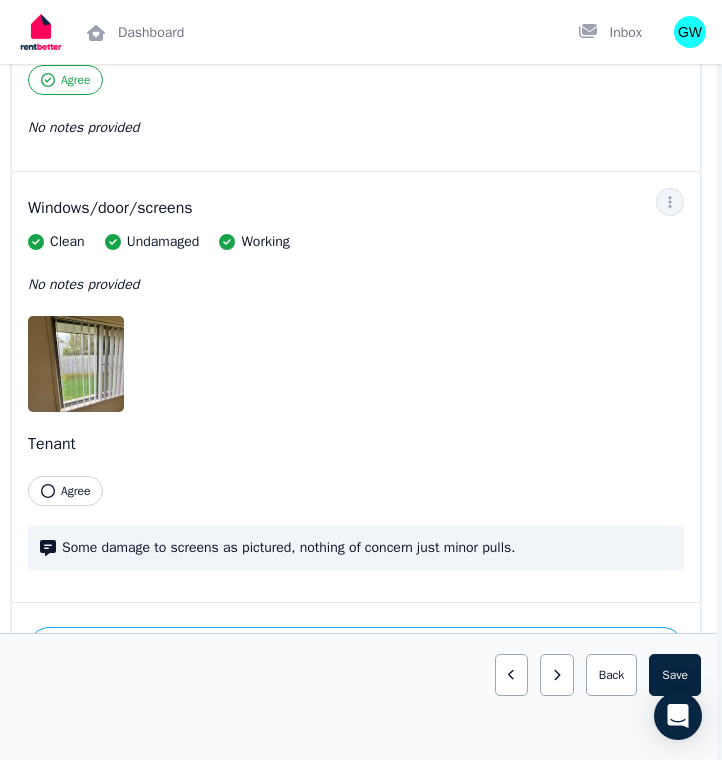 click on "Agree" at bounding box center [65, 491] 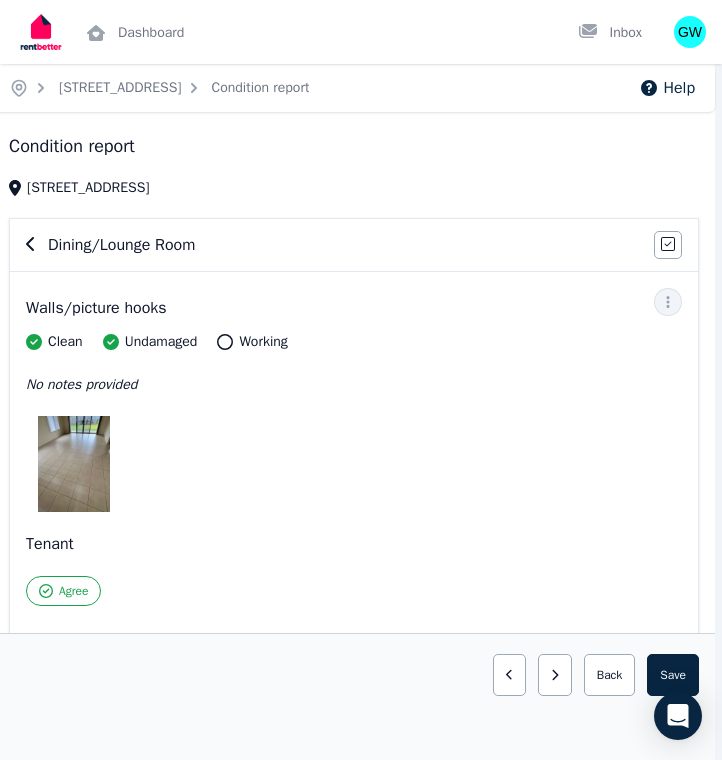 scroll, scrollTop: 0, scrollLeft: 7, axis: horizontal 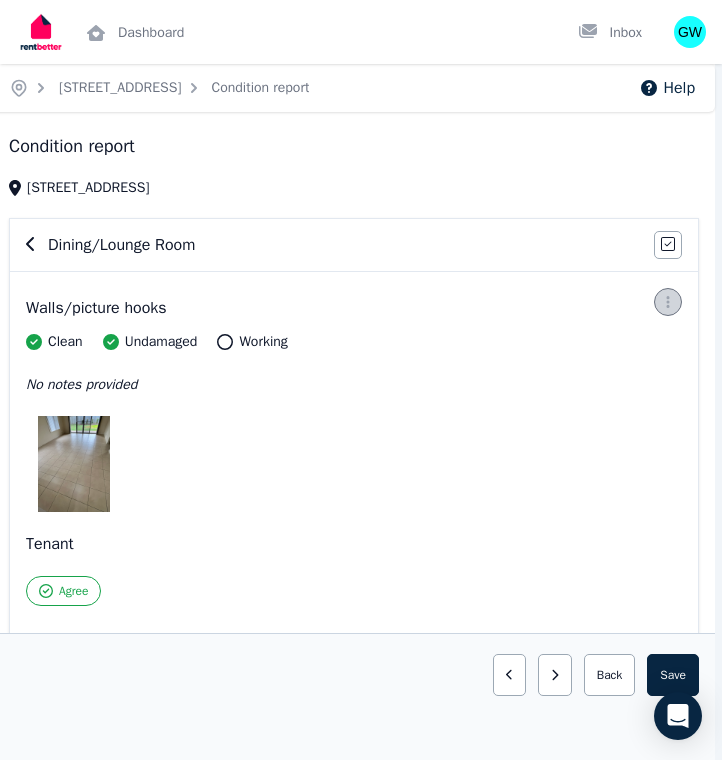 click 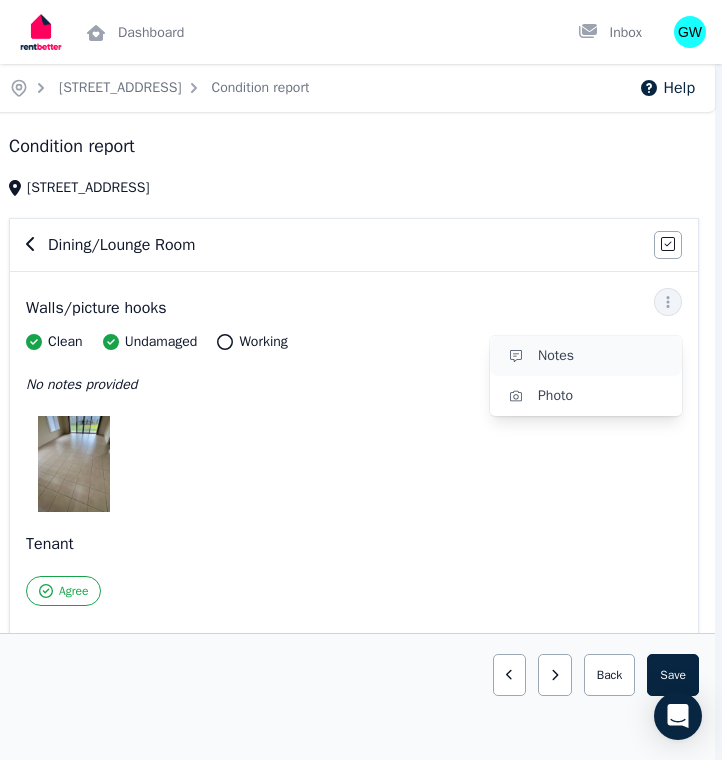 click on "Notes" at bounding box center (602, 356) 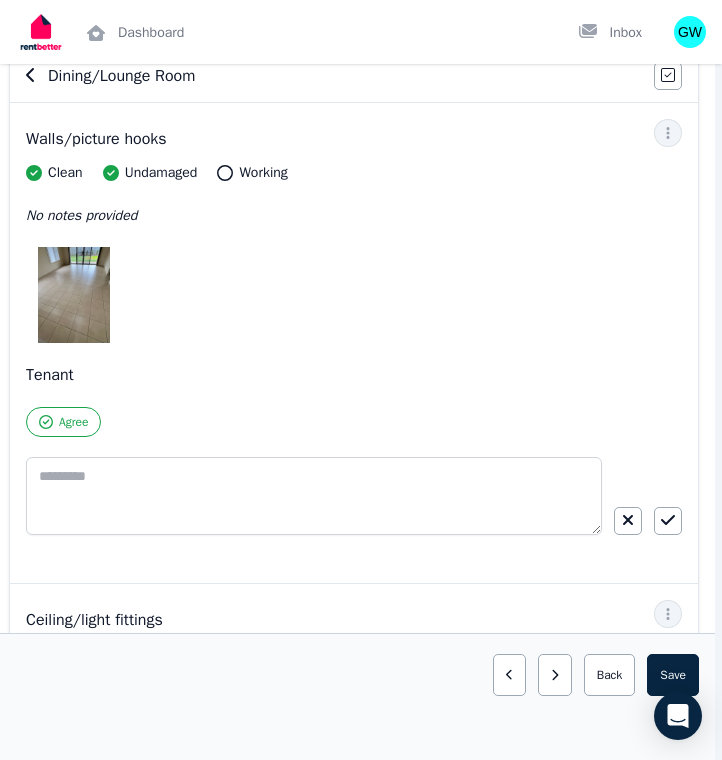 scroll, scrollTop: 172, scrollLeft: 7, axis: both 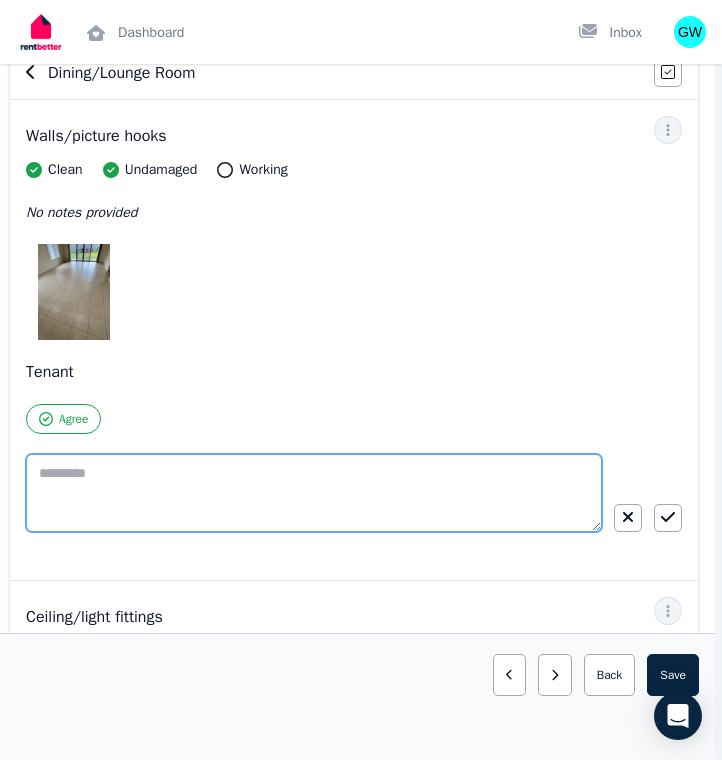click at bounding box center (314, 493) 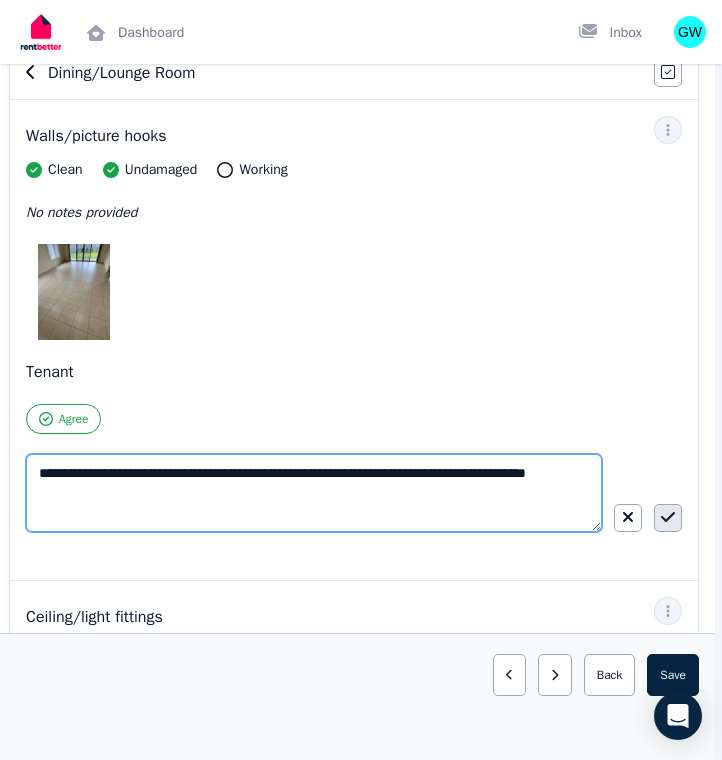 type on "**********" 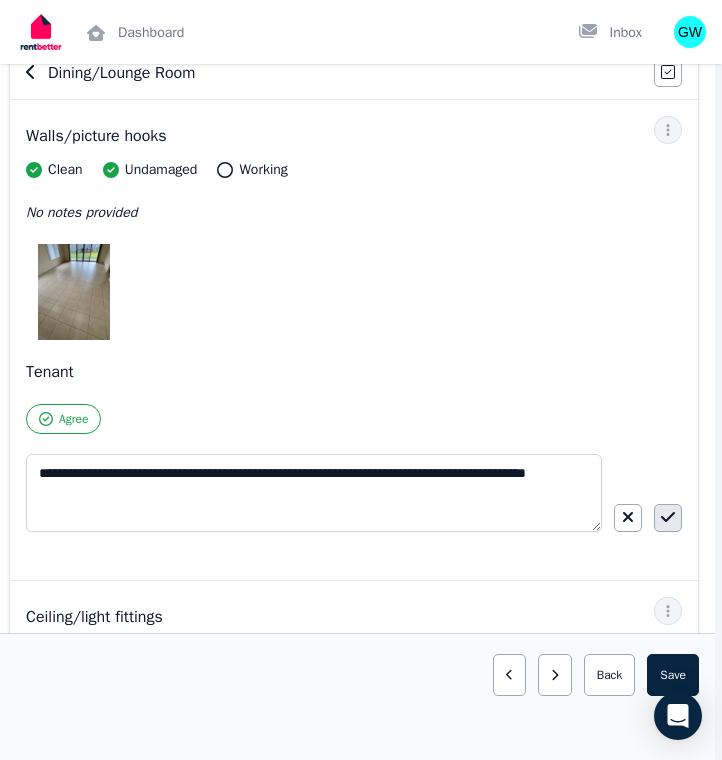 click 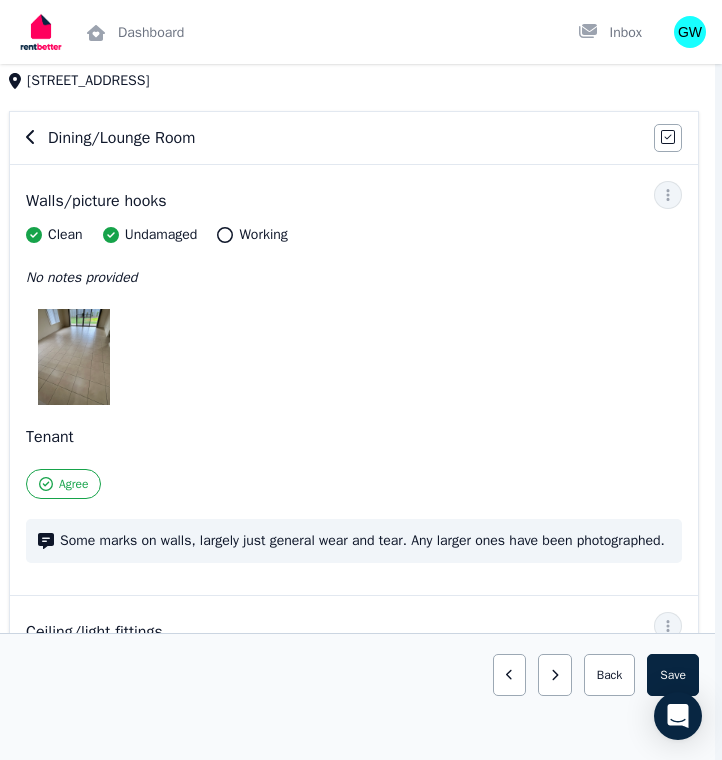 scroll, scrollTop: 97, scrollLeft: 7, axis: both 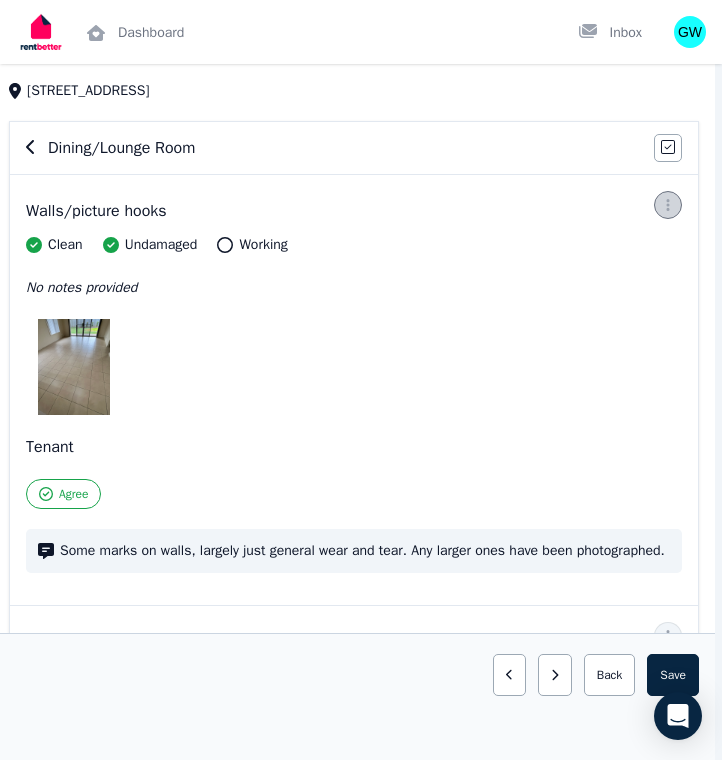 click at bounding box center (668, 205) 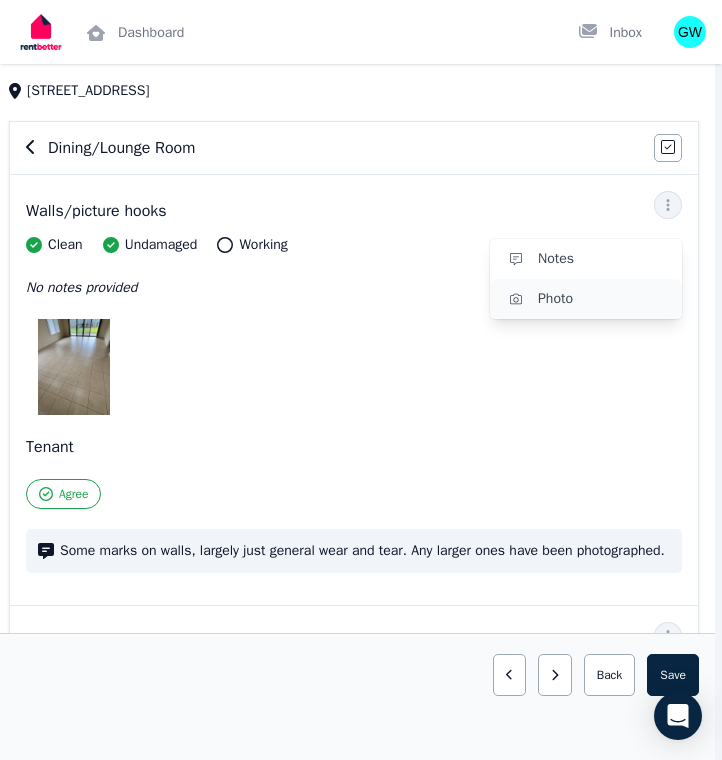 click on "Photo" at bounding box center (586, 299) 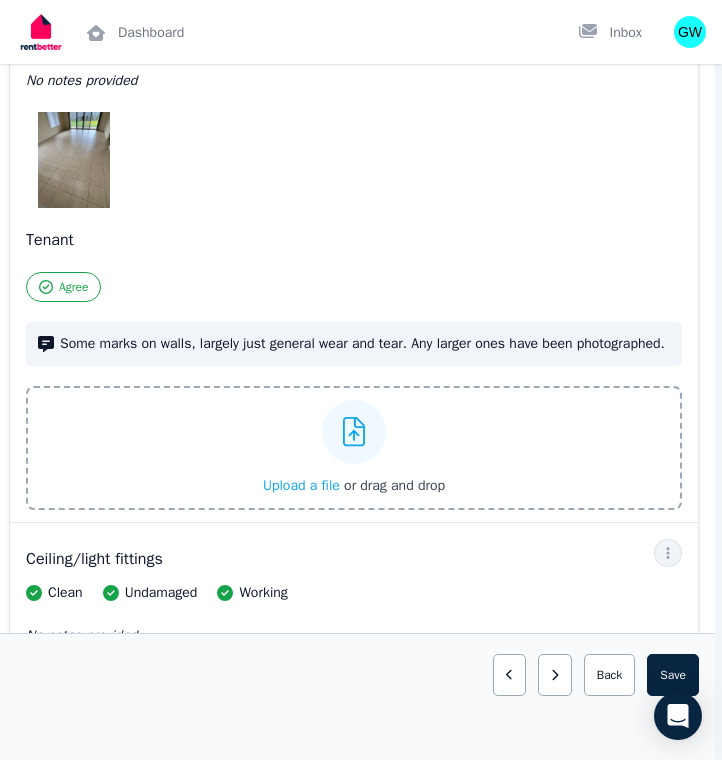 scroll, scrollTop: 333, scrollLeft: 7, axis: both 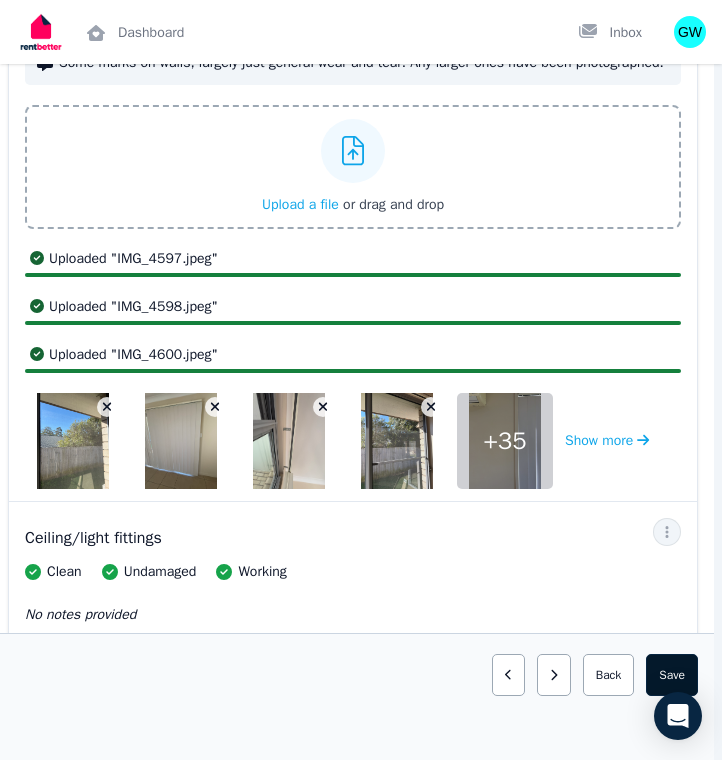 click on "Save   area" at bounding box center (672, 675) 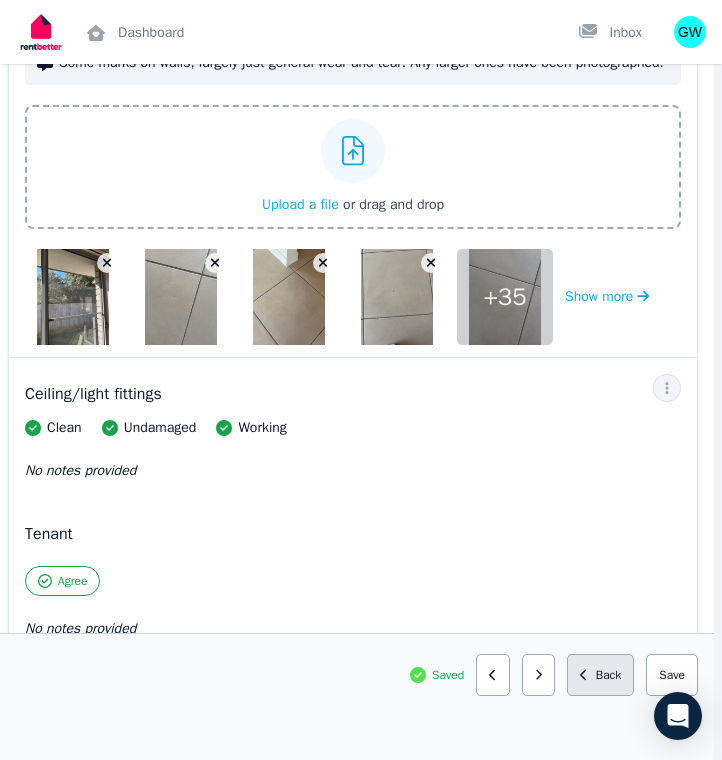 click on "Back" at bounding box center [600, 675] 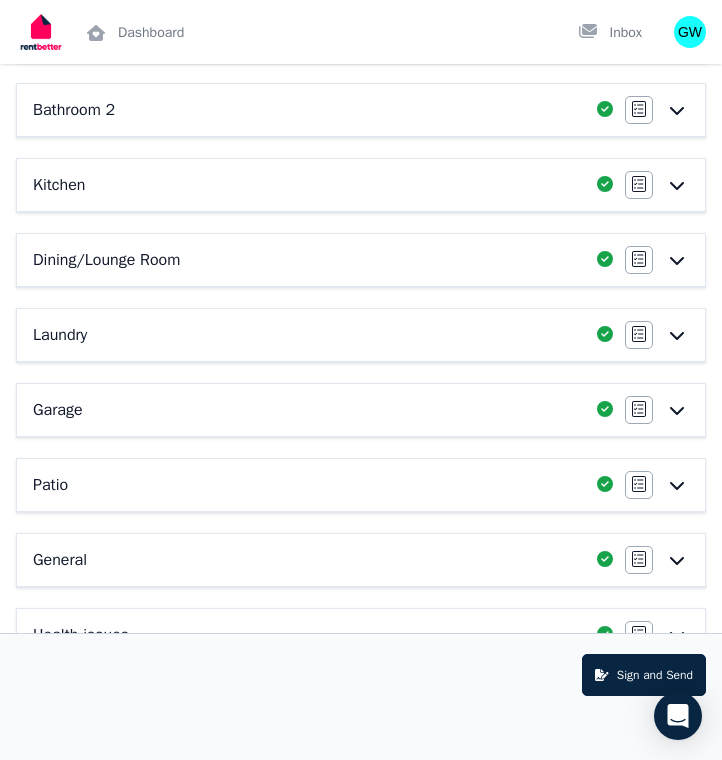 scroll, scrollTop: 535, scrollLeft: 0, axis: vertical 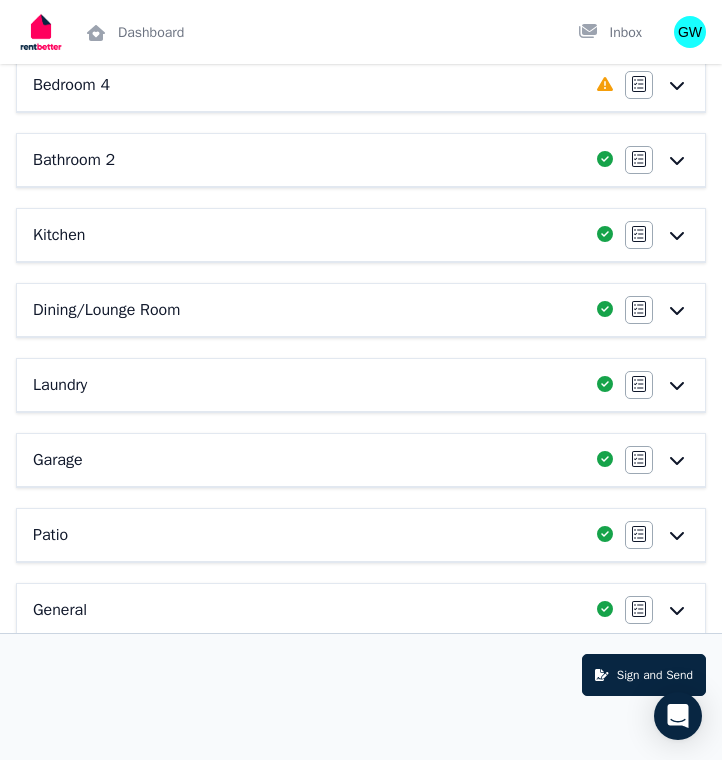 click 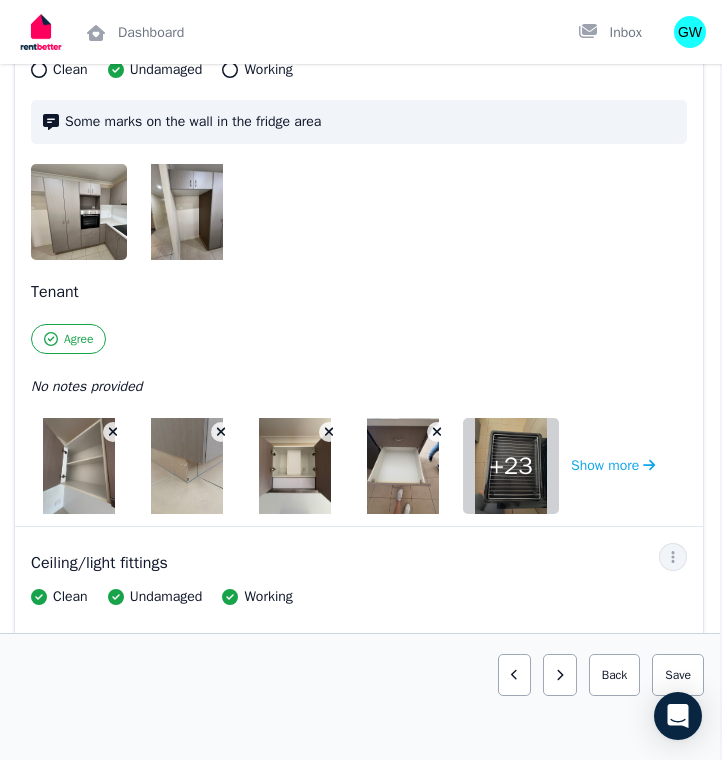 scroll, scrollTop: 275, scrollLeft: 2, axis: both 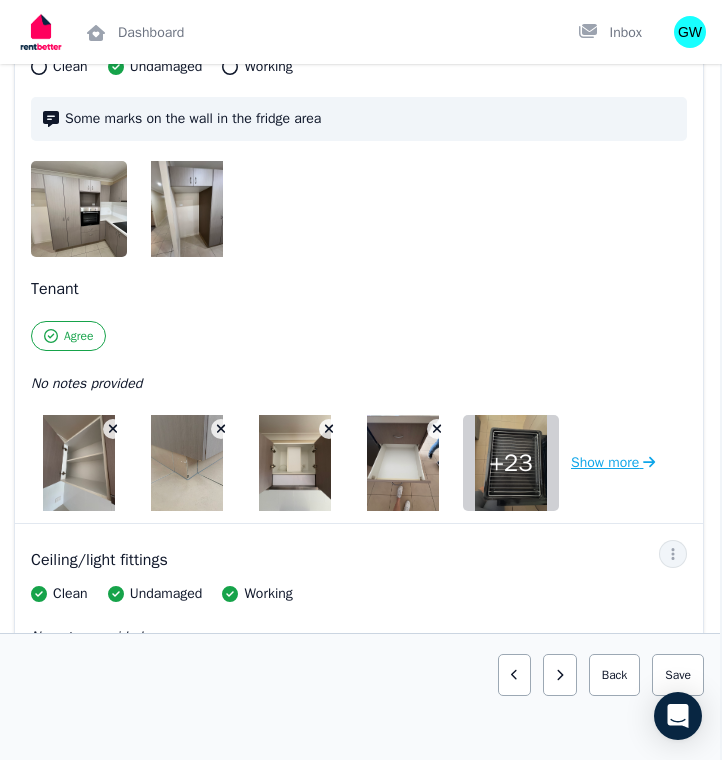 click on "Show more" at bounding box center (613, 463) 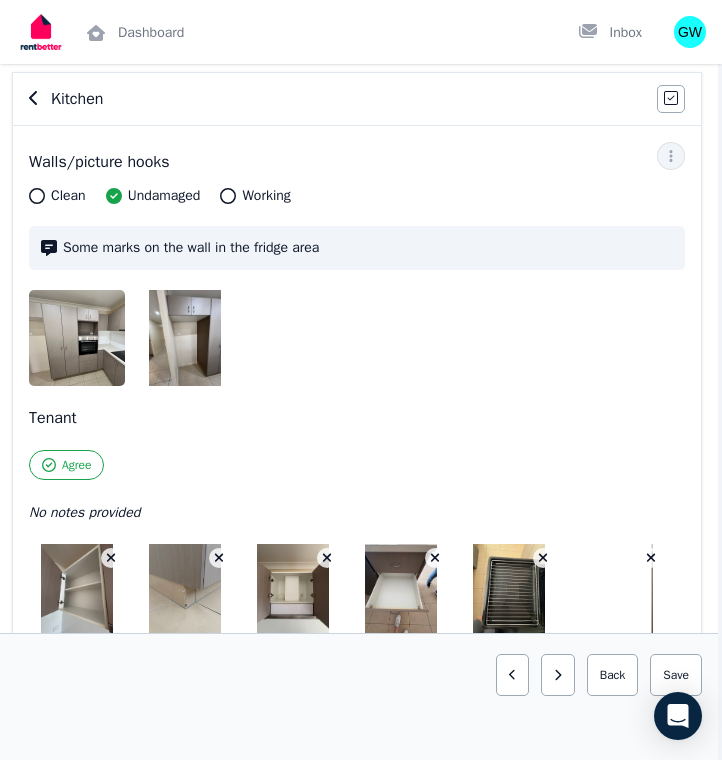 scroll, scrollTop: 114, scrollLeft: 4, axis: both 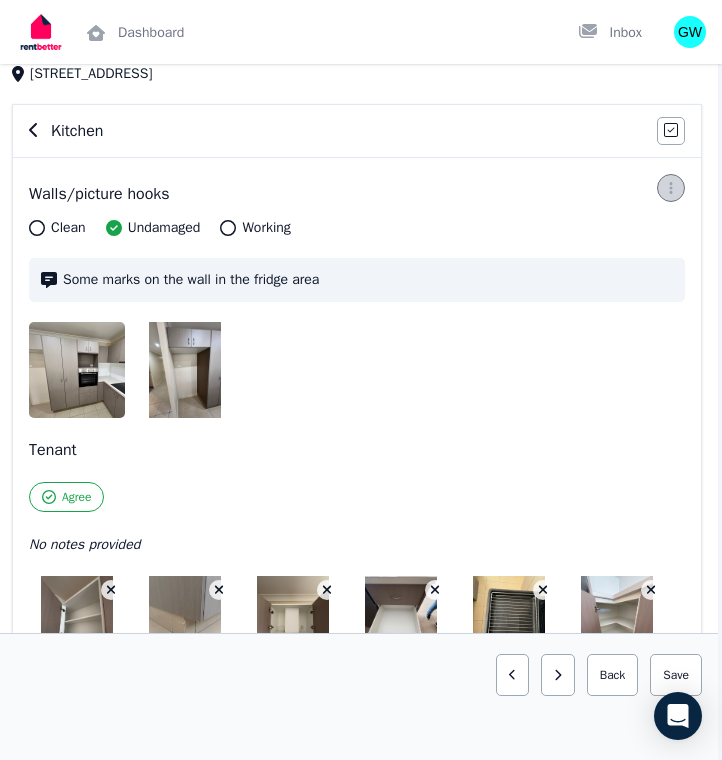 click 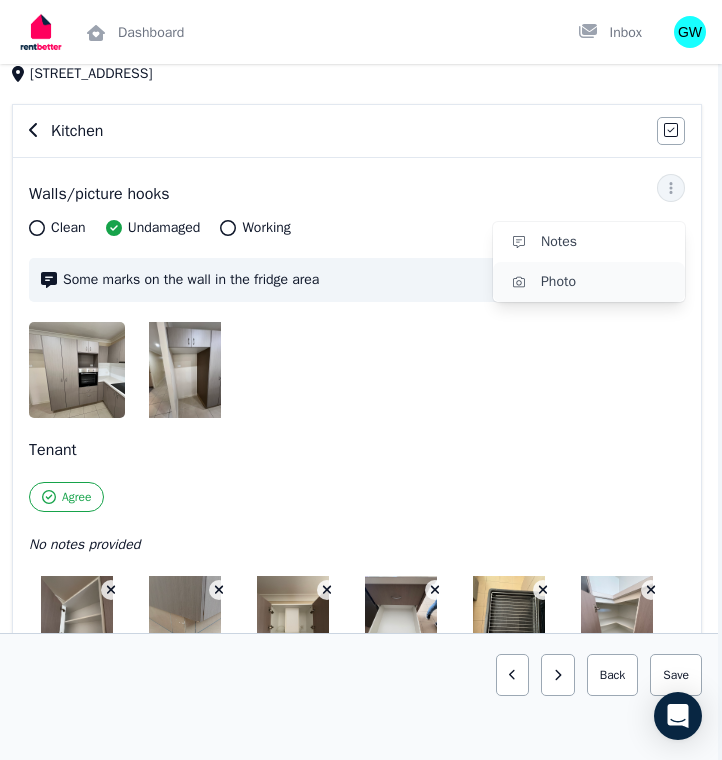 click on "Photo" at bounding box center (605, 282) 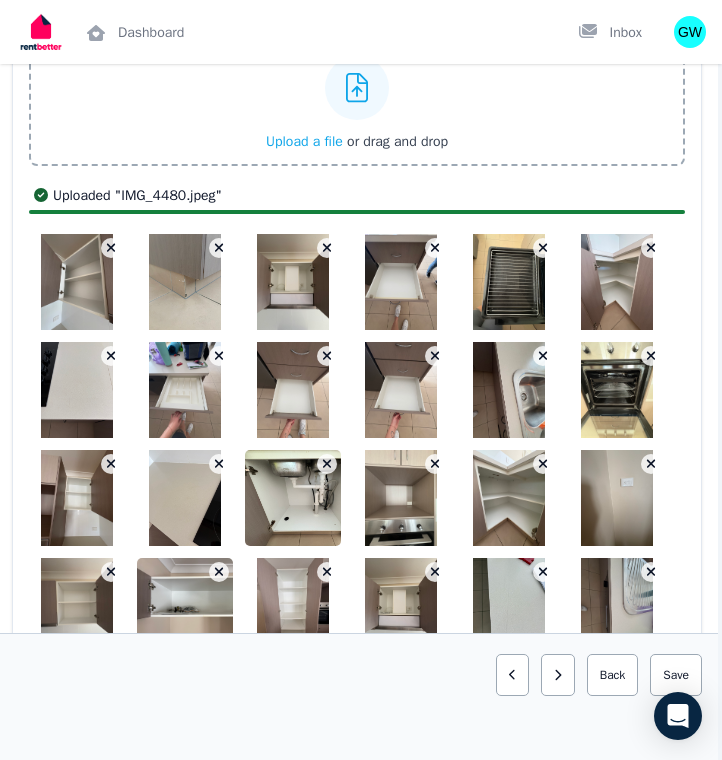 scroll, scrollTop: 664, scrollLeft: 4, axis: both 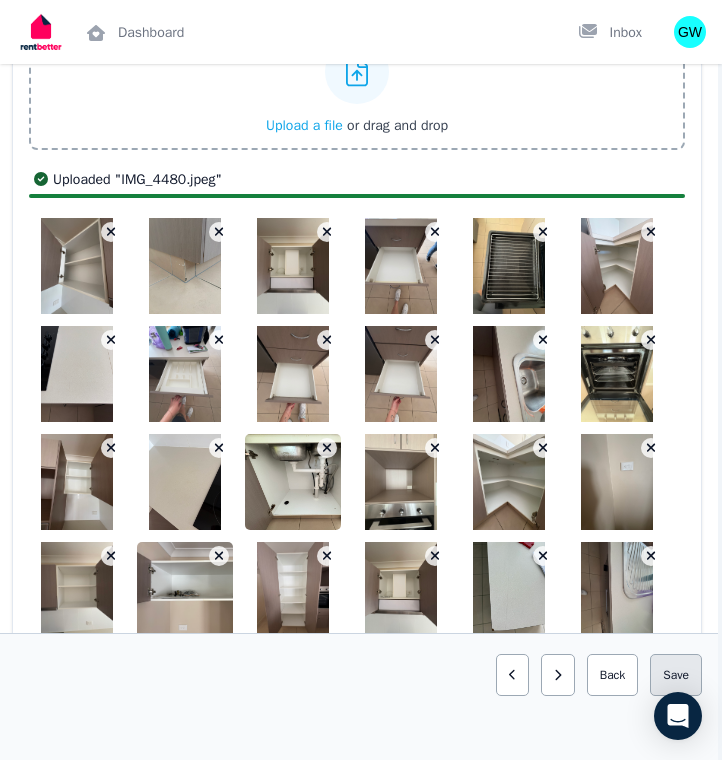 click on "Save   area" at bounding box center (676, 675) 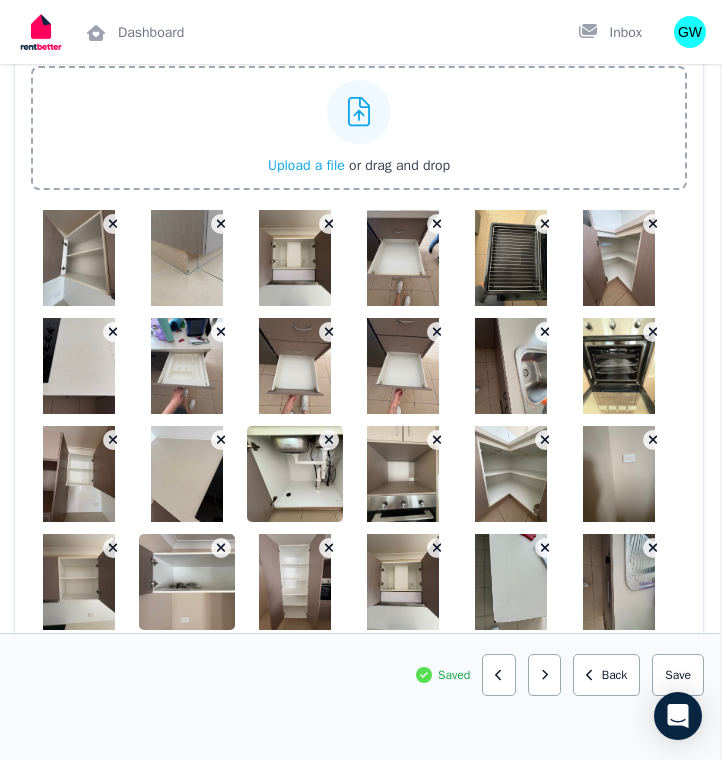 scroll, scrollTop: 593, scrollLeft: 2, axis: both 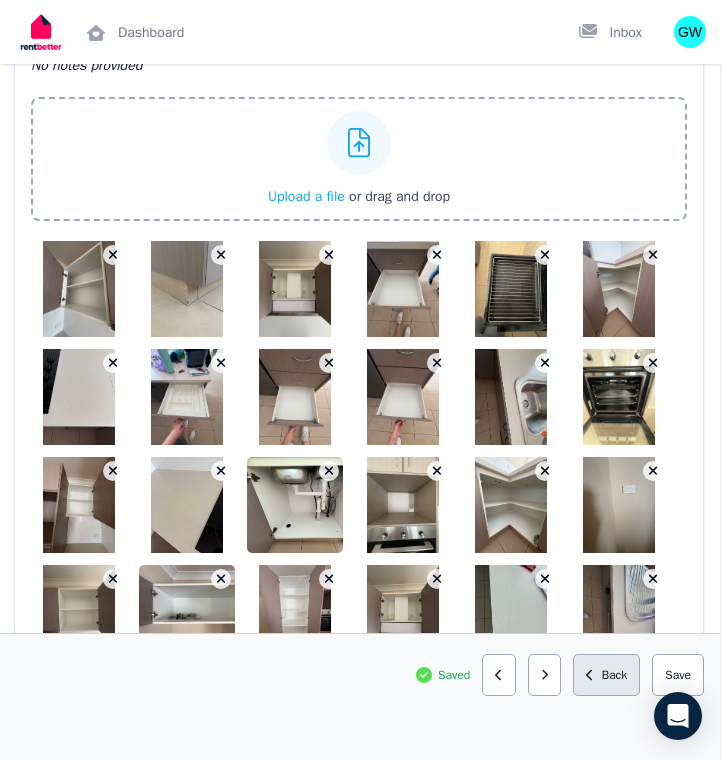 click on "Back" at bounding box center (606, 675) 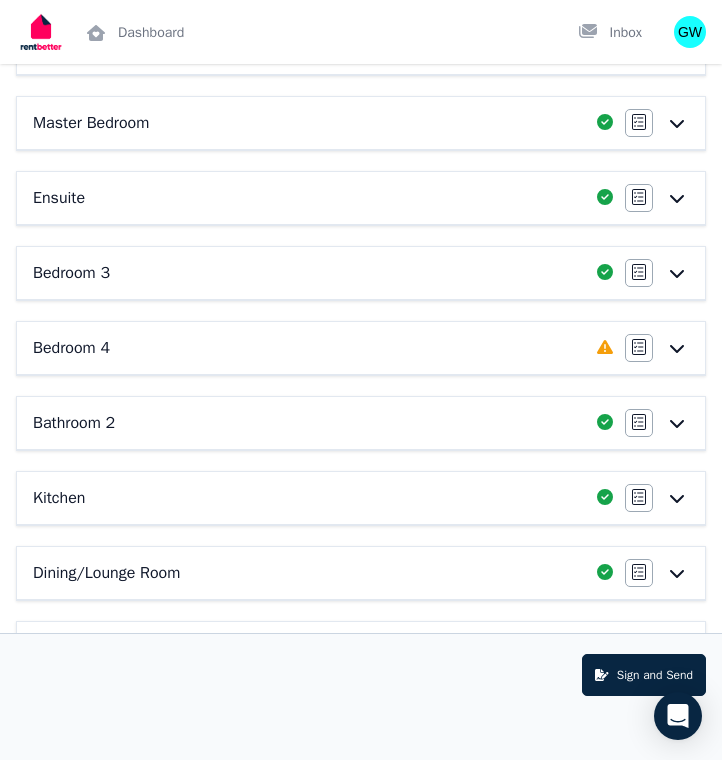 scroll, scrollTop: 302, scrollLeft: 0, axis: vertical 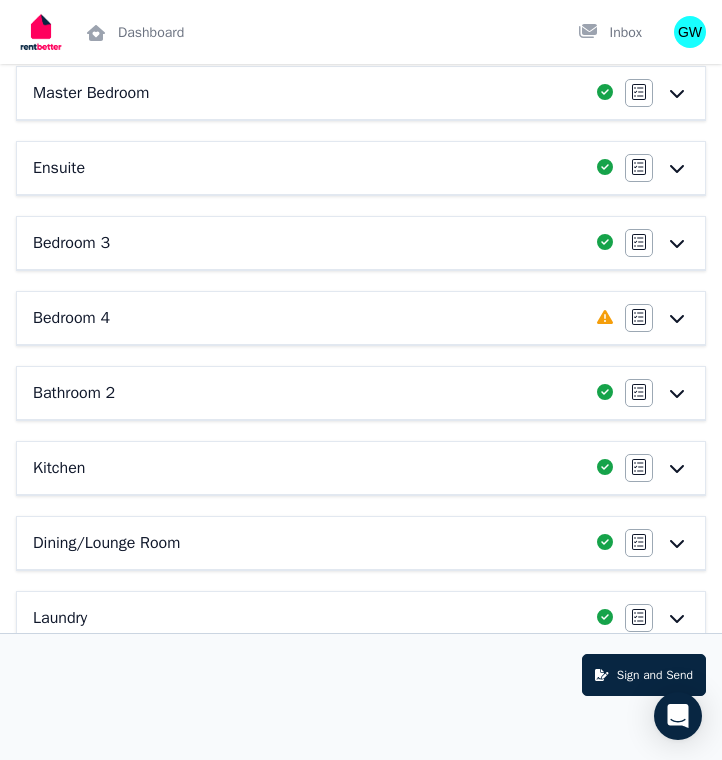 click 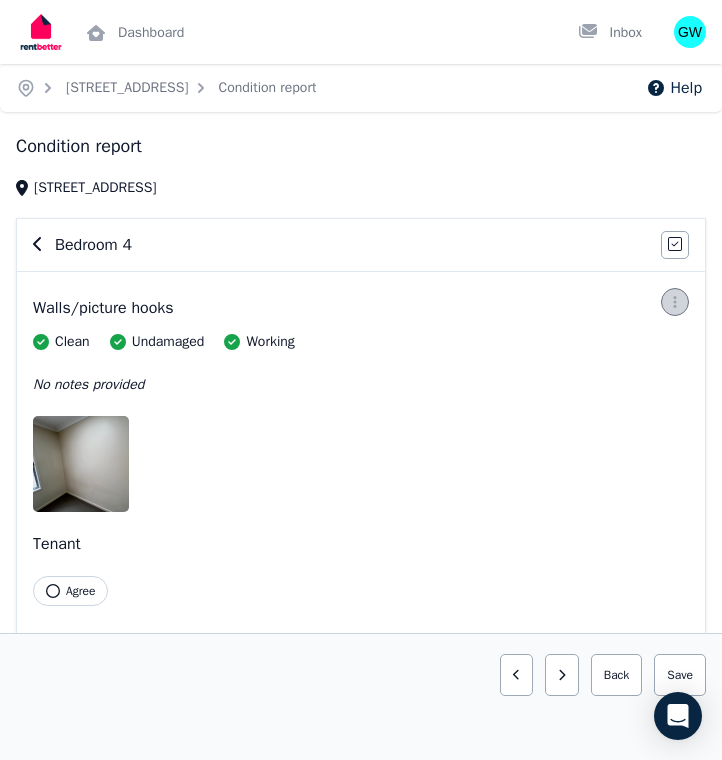 click 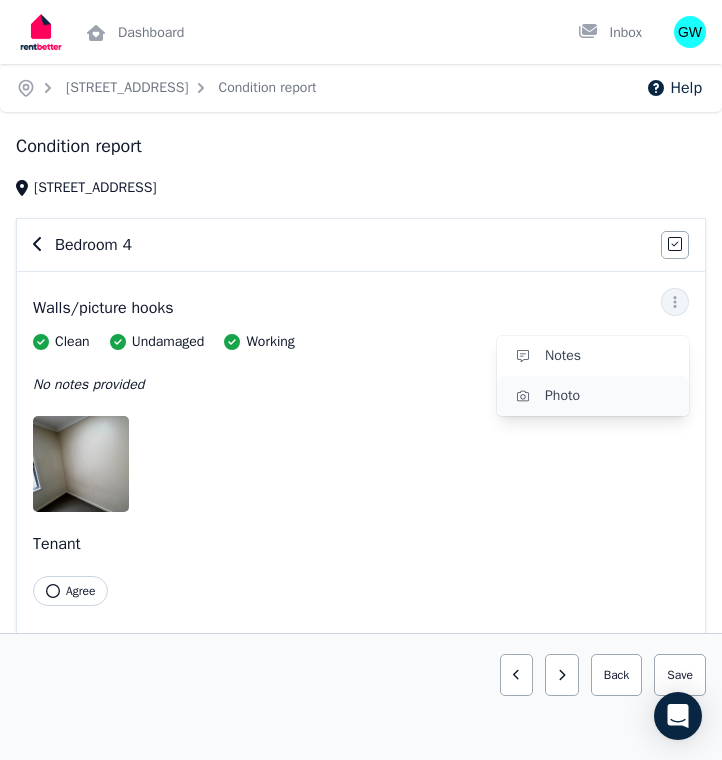 click on "Photo" at bounding box center [609, 396] 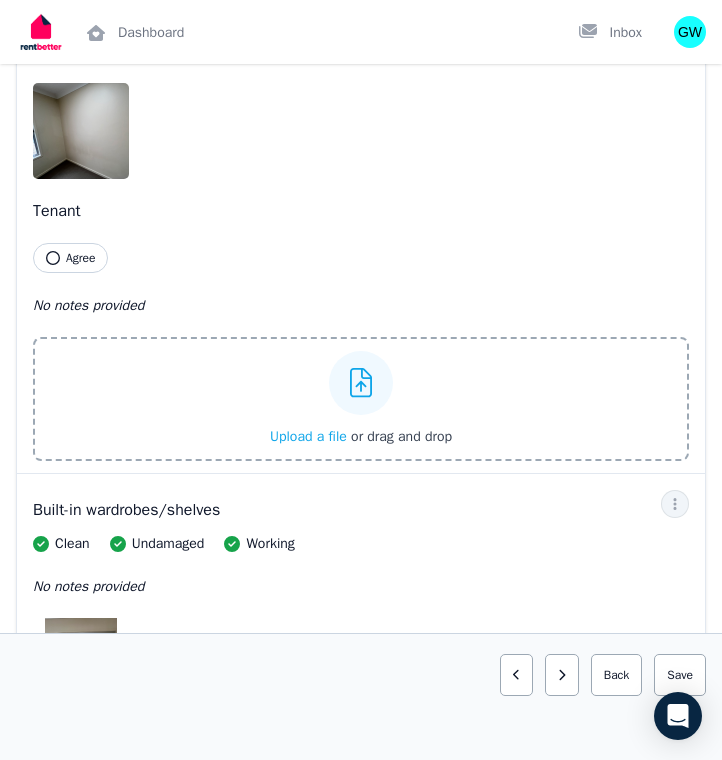 scroll, scrollTop: 399, scrollLeft: 0, axis: vertical 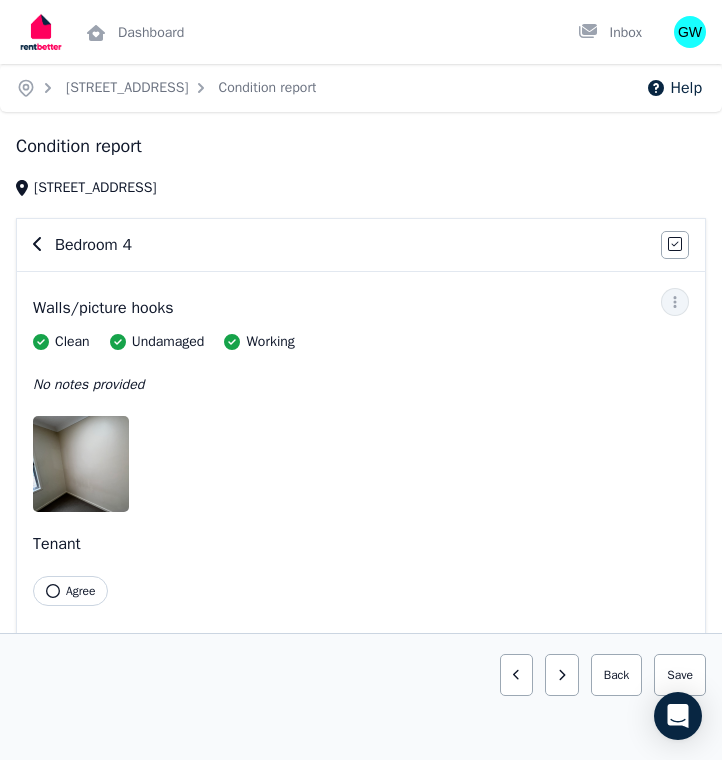 click on "Agree" at bounding box center (70, 591) 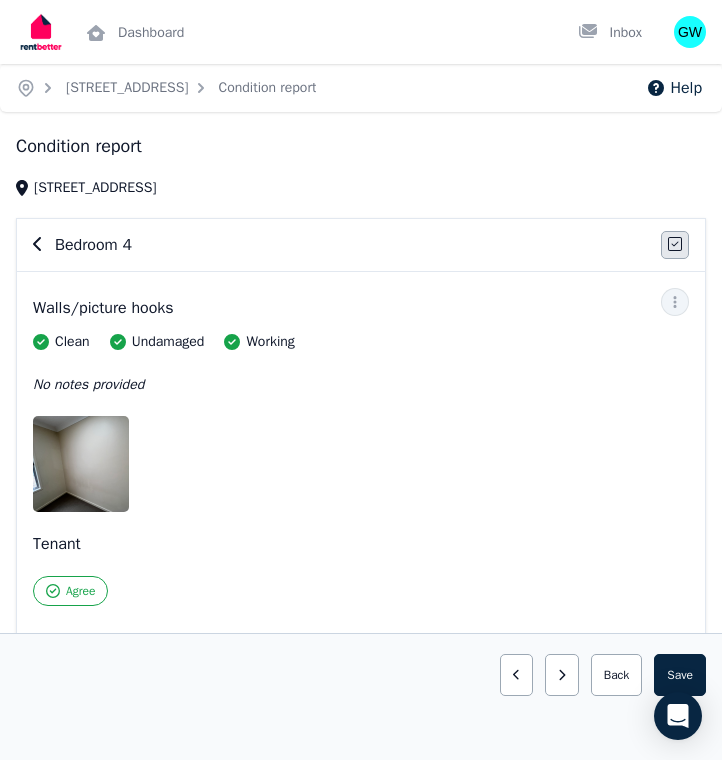 scroll, scrollTop: 0, scrollLeft: 0, axis: both 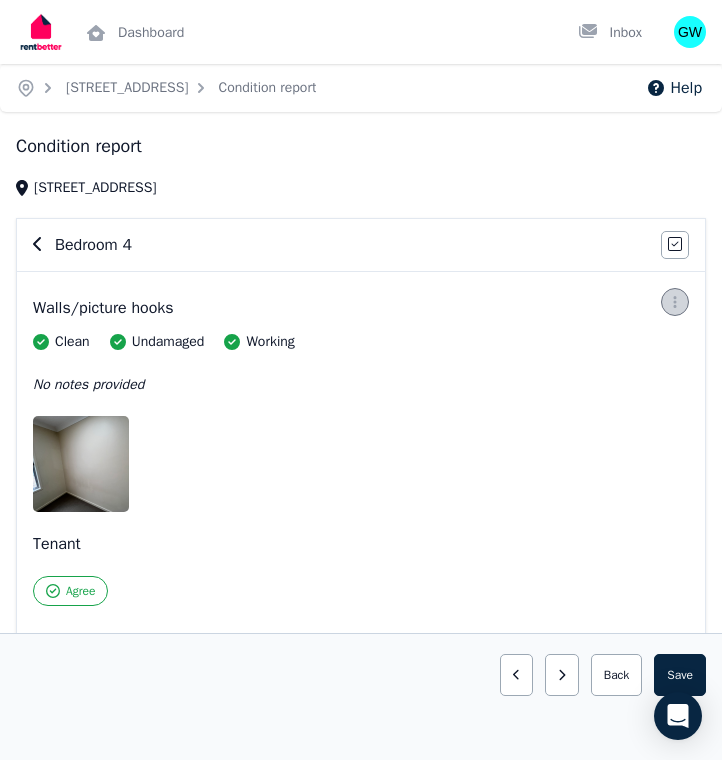 click 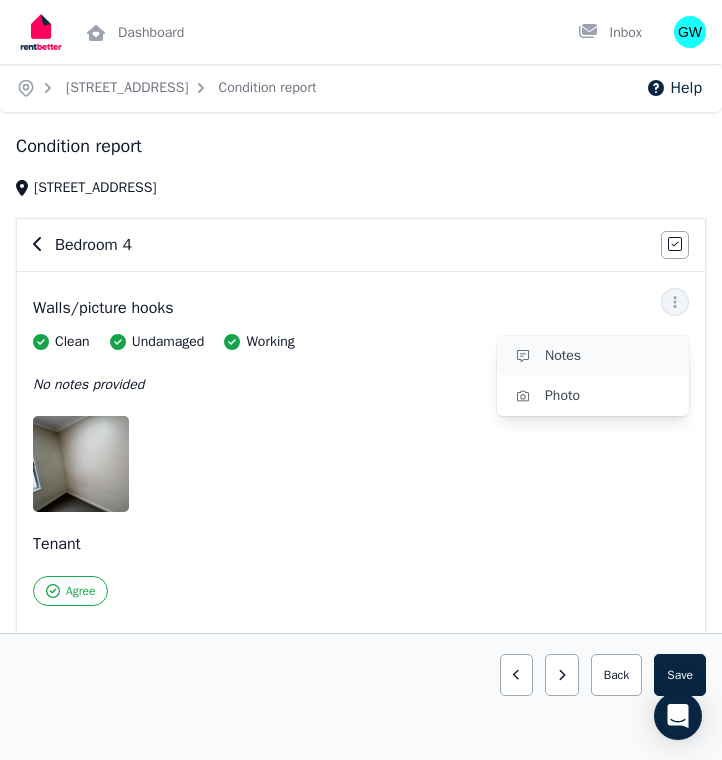 click on "Notes" at bounding box center (609, 356) 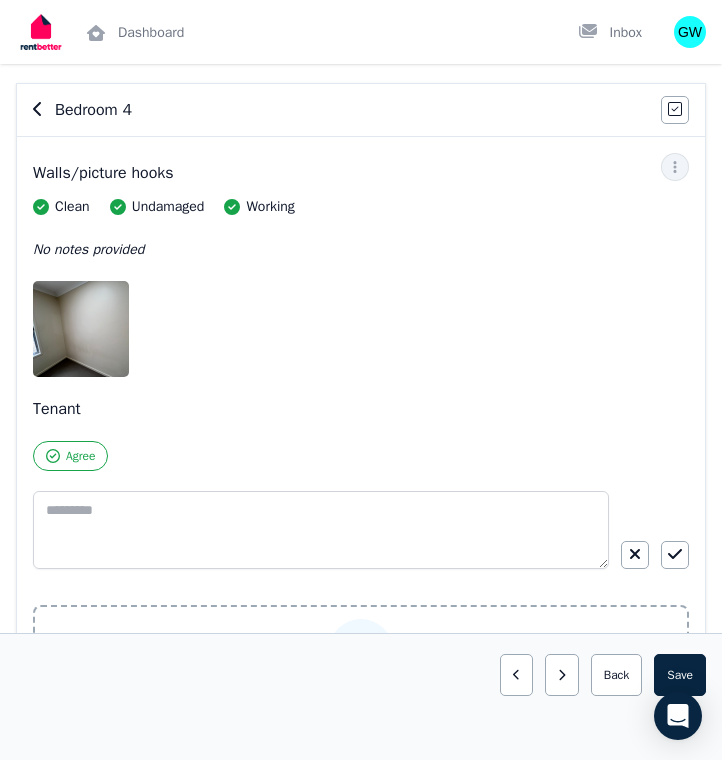 scroll, scrollTop: 147, scrollLeft: 0, axis: vertical 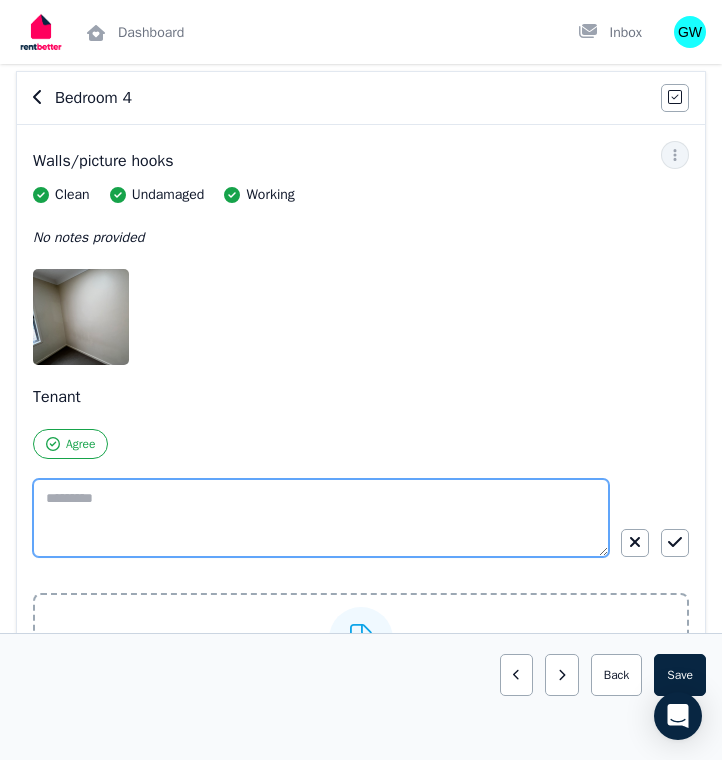 click at bounding box center (321, 518) 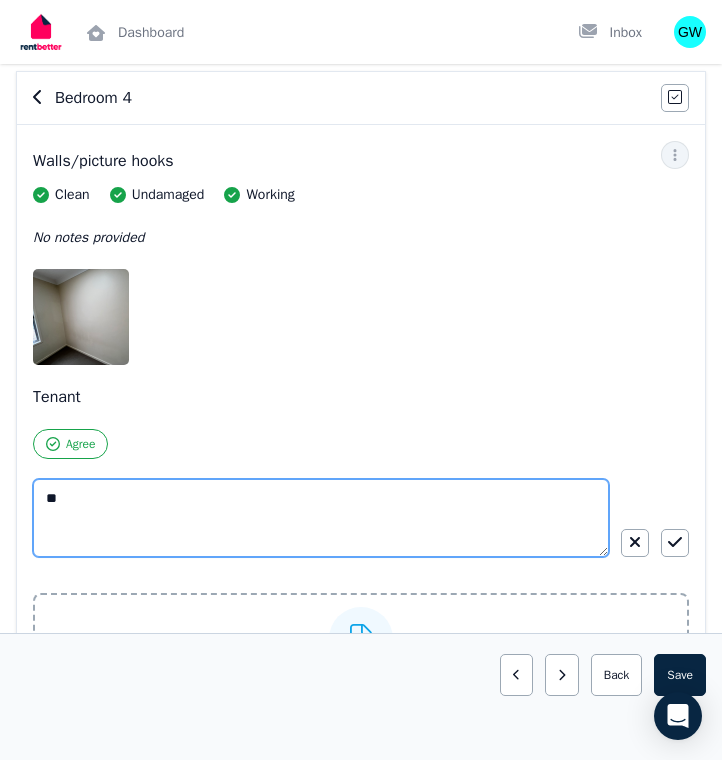 type on "*" 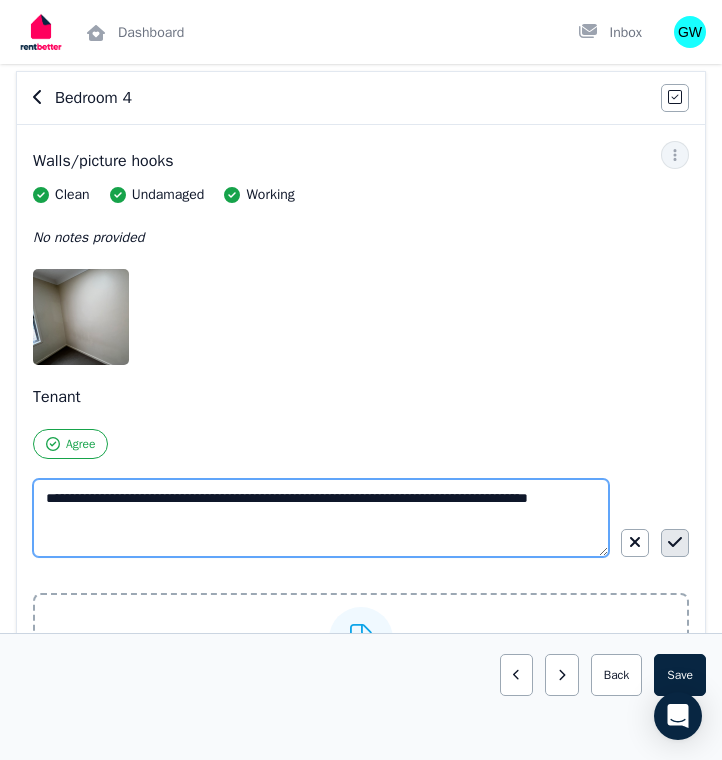 type on "**********" 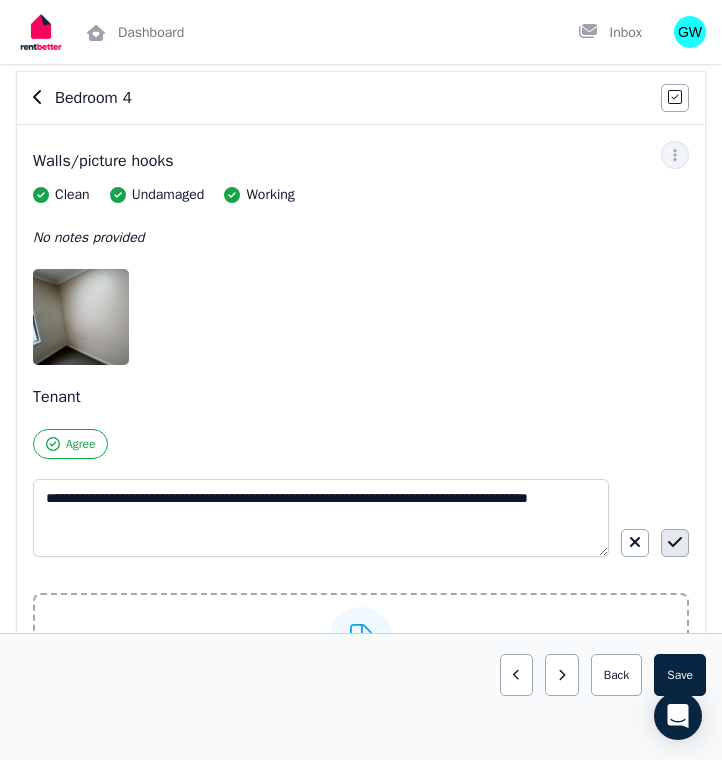 click 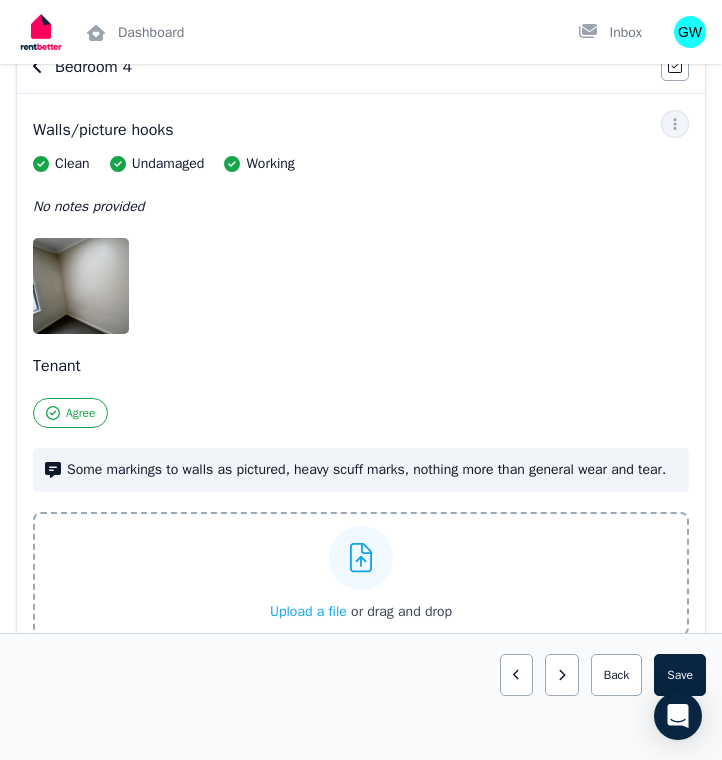 scroll, scrollTop: 172, scrollLeft: 0, axis: vertical 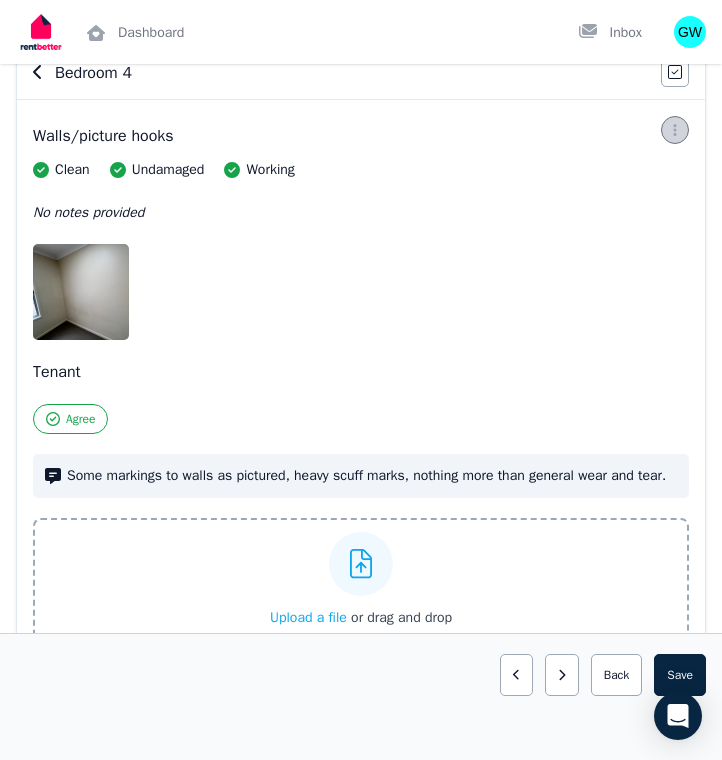 click at bounding box center (675, 130) 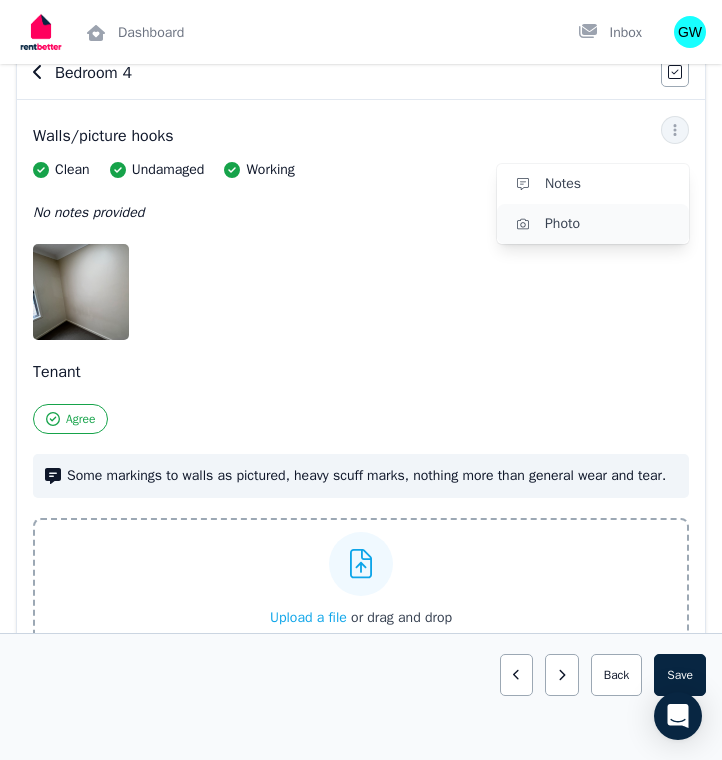 click on "Photo" at bounding box center [609, 224] 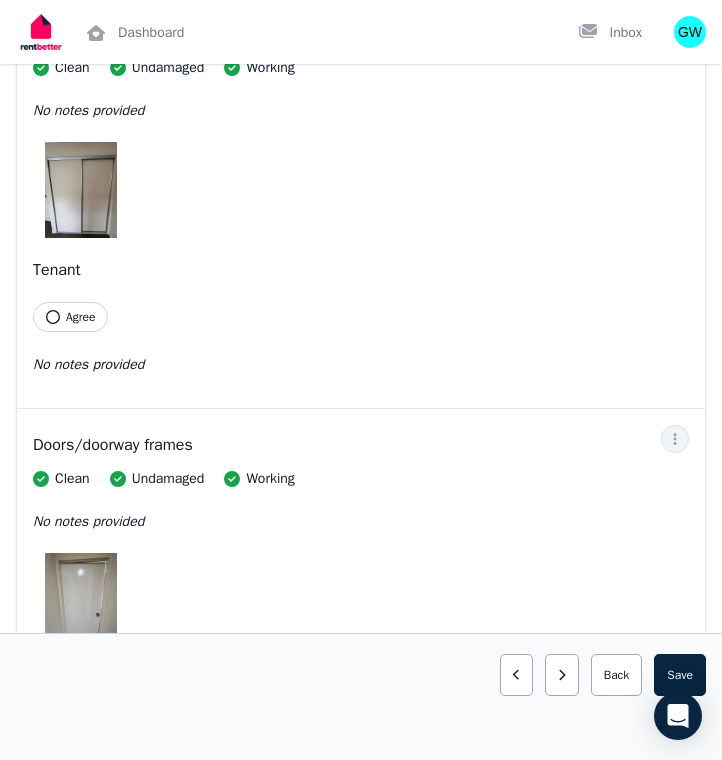 scroll, scrollTop: 807, scrollLeft: 1, axis: both 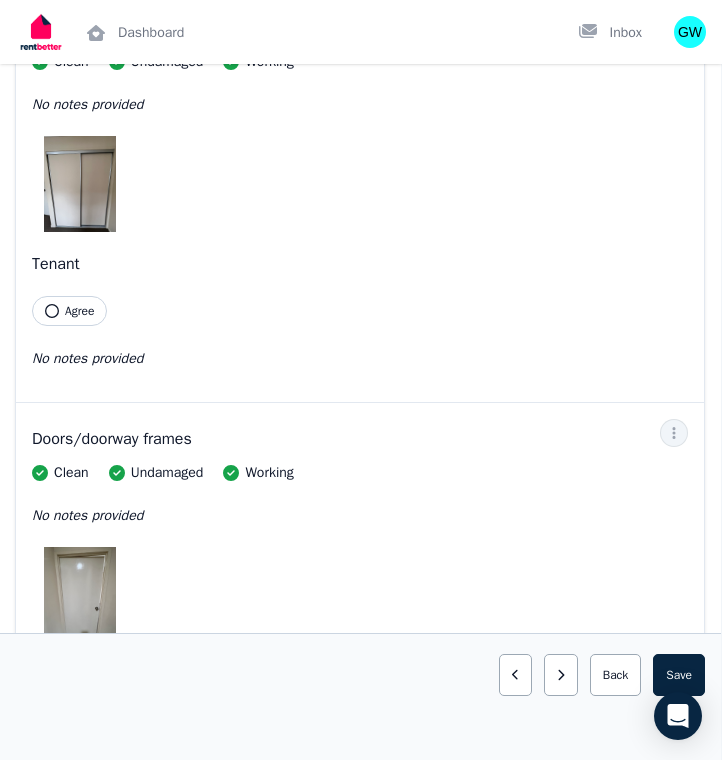 click on "Agree" at bounding box center [69, 311] 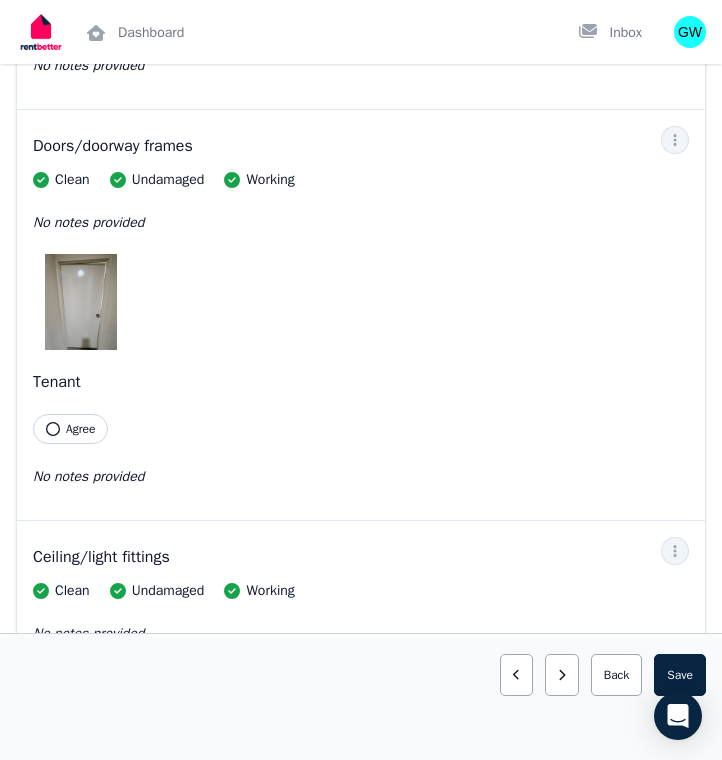 scroll, scrollTop: 1101, scrollLeft: 0, axis: vertical 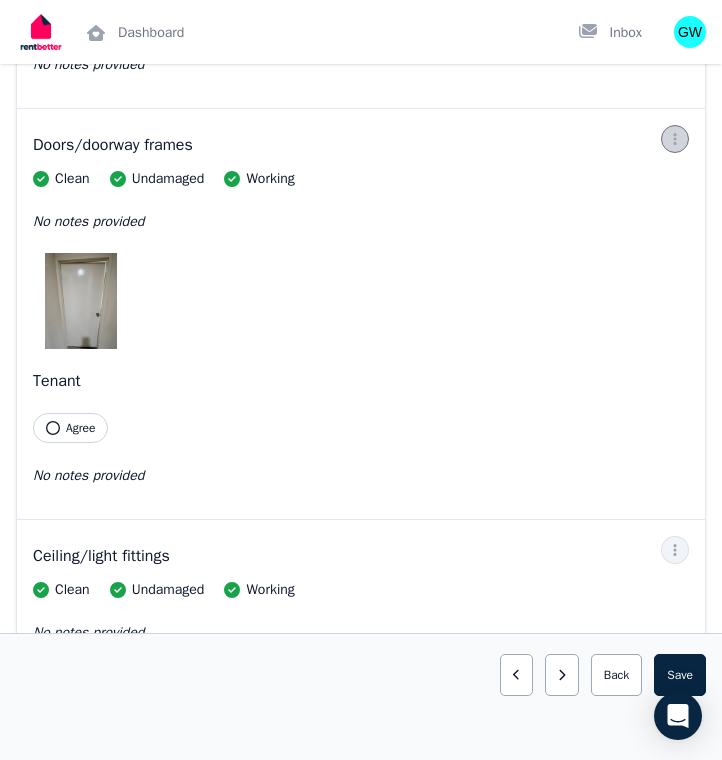 click 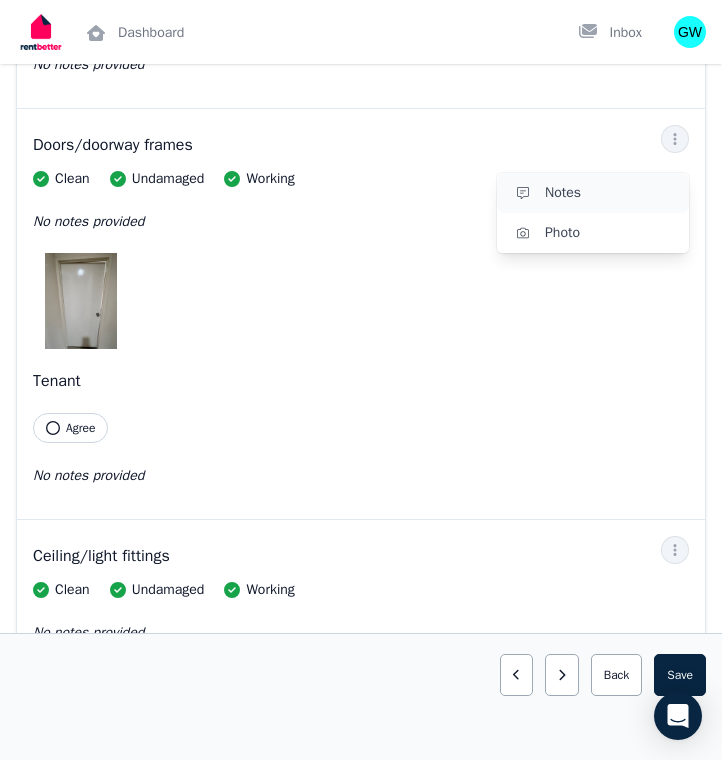 click on "Notes" at bounding box center [609, 193] 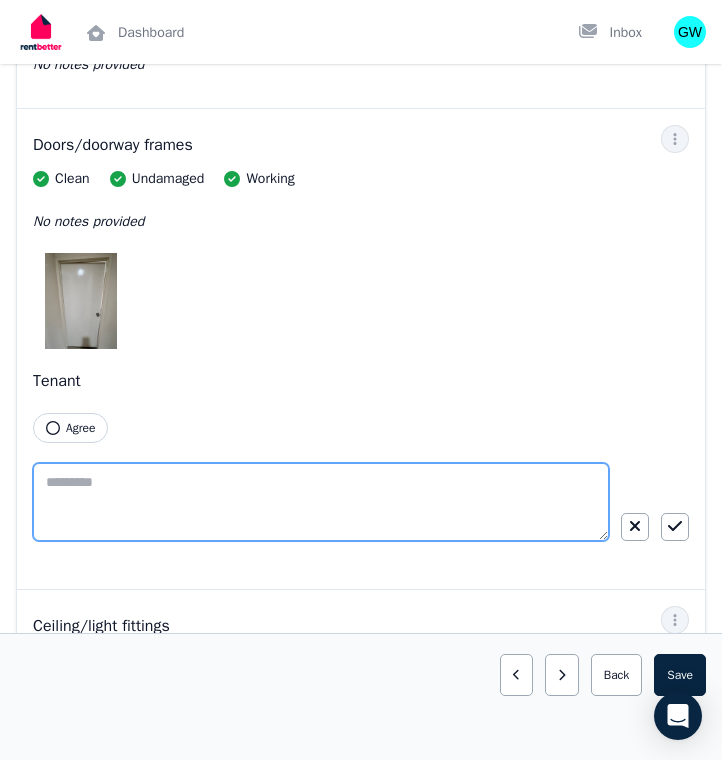 click at bounding box center (321, 502) 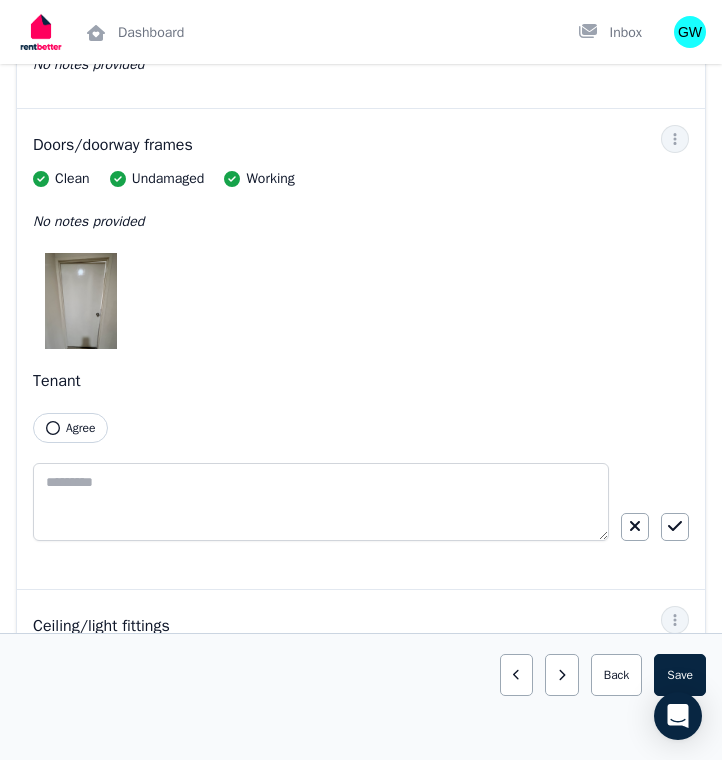 click on "Agree" at bounding box center [80, 428] 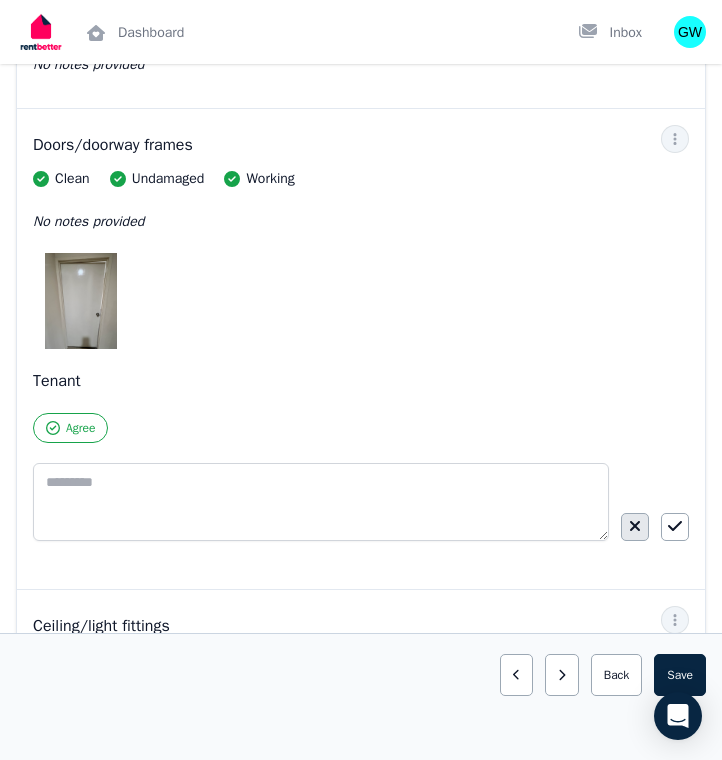 click 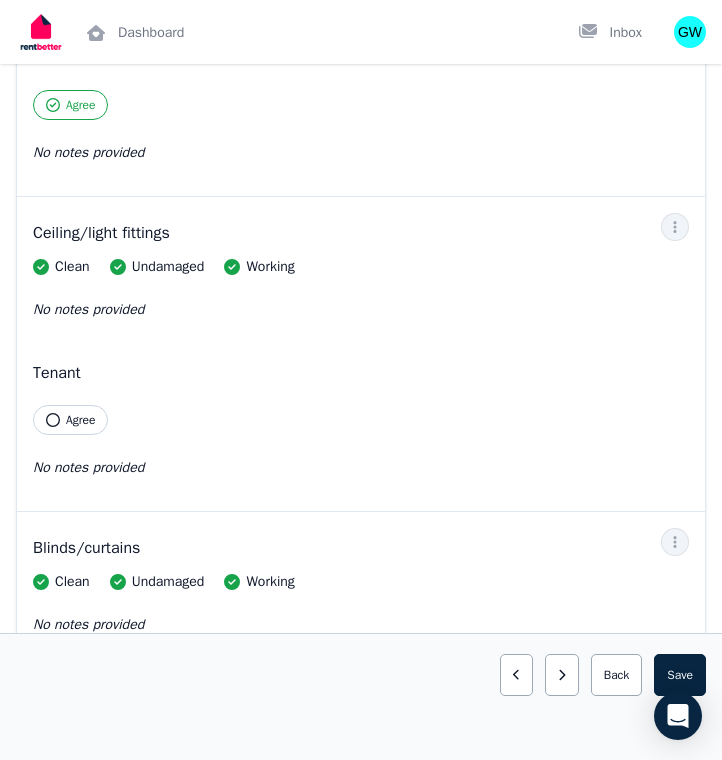 scroll, scrollTop: 1452, scrollLeft: 0, axis: vertical 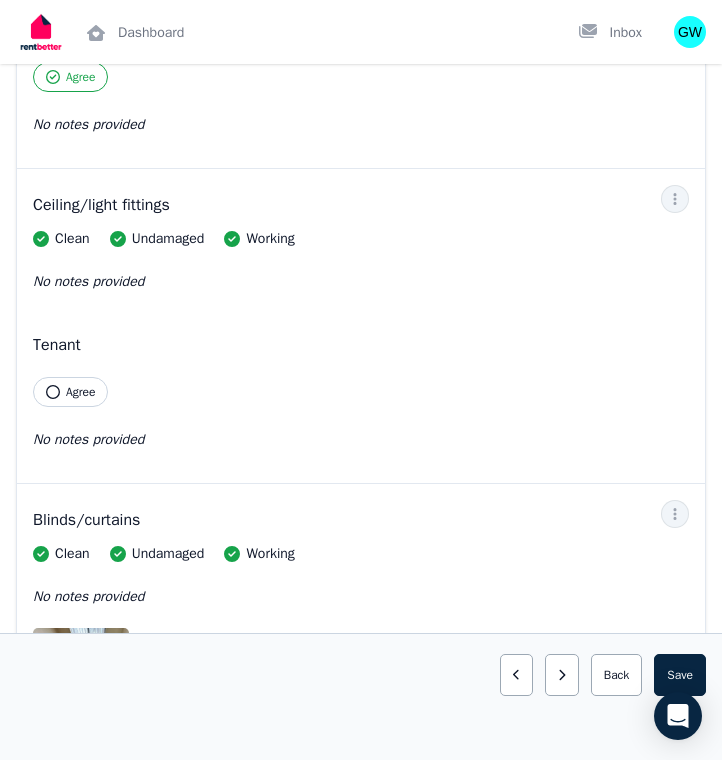 click on "Clean Undamaged Working No notes provided Tenant Agree No notes provided" at bounding box center [361, 350] 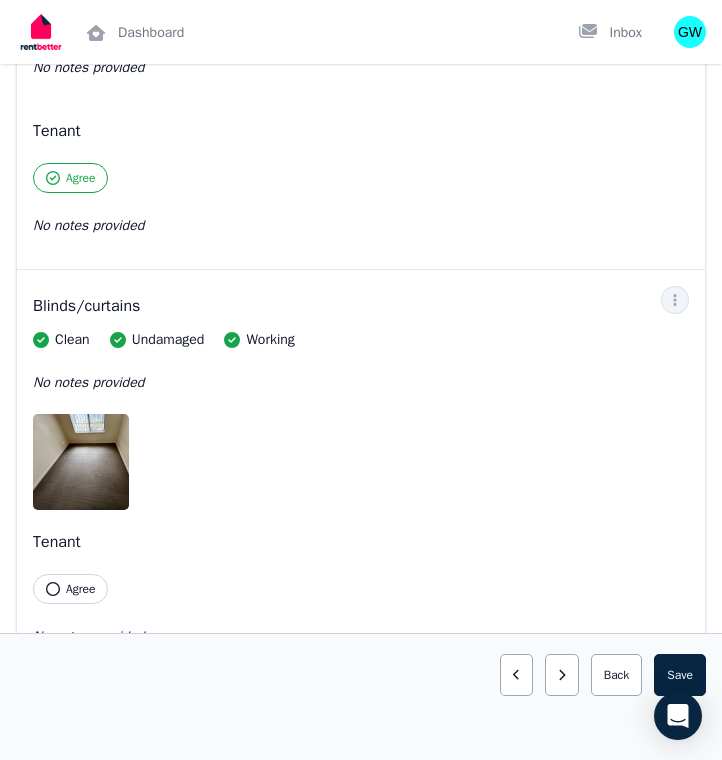 scroll, scrollTop: 1675, scrollLeft: 0, axis: vertical 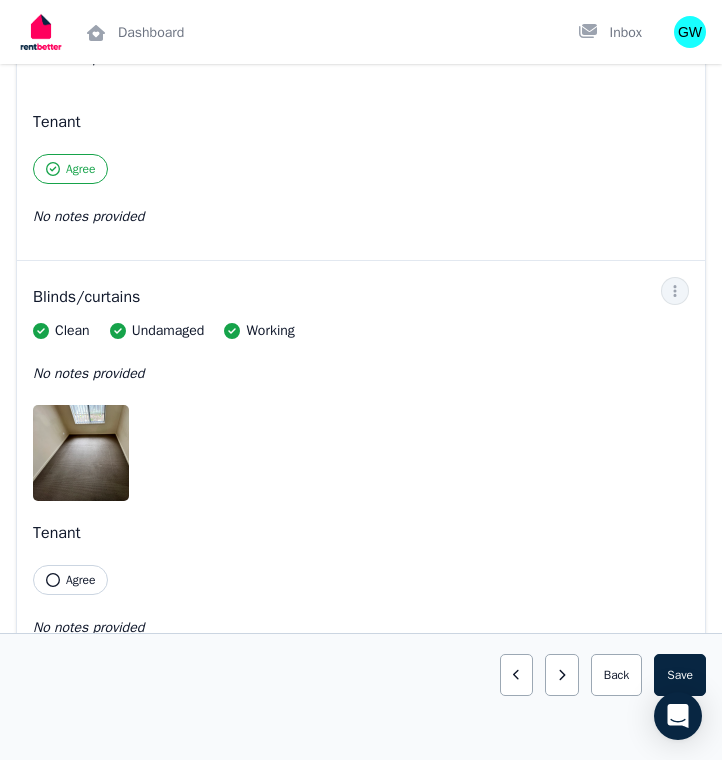 click on "Agree" at bounding box center [70, 580] 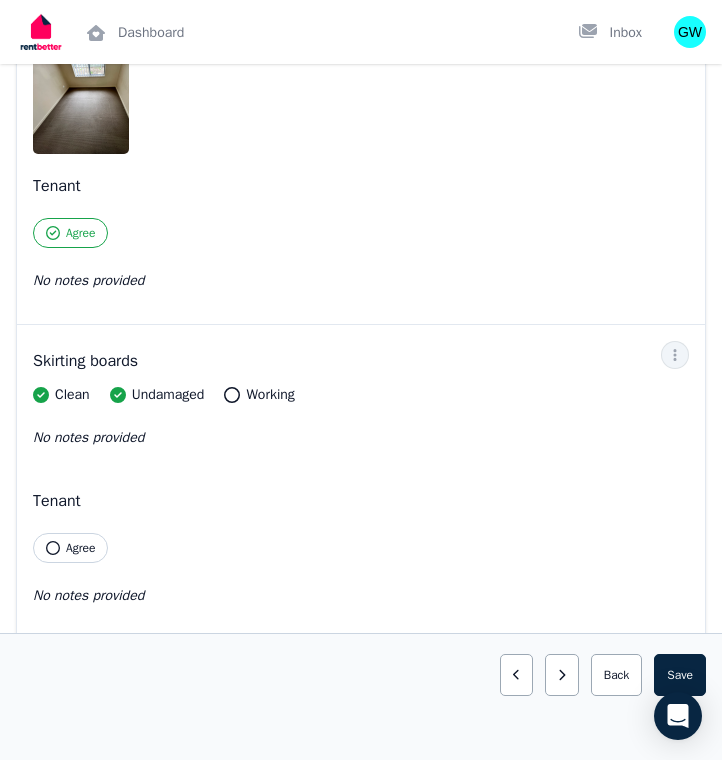 scroll, scrollTop: 2033, scrollLeft: 0, axis: vertical 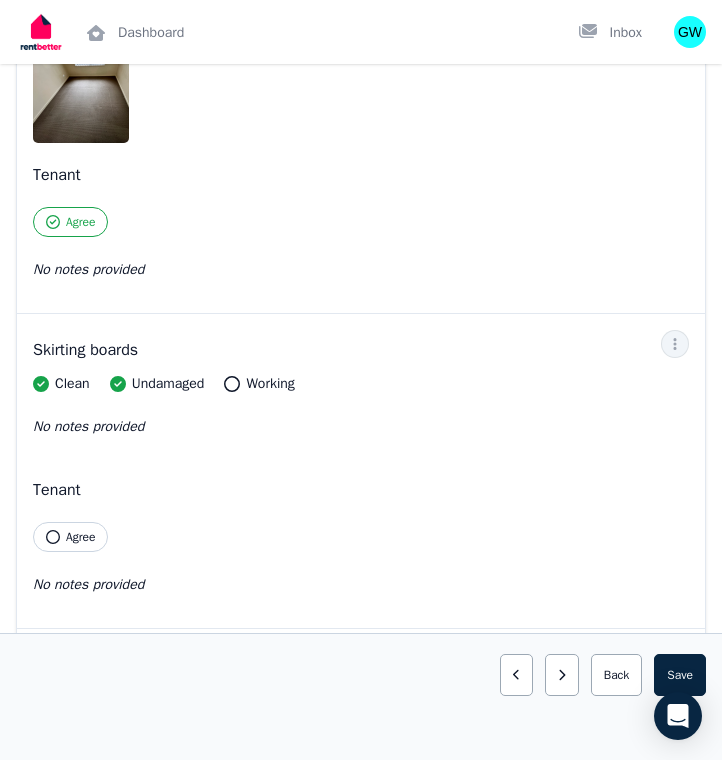 click on "Agree" at bounding box center (70, 537) 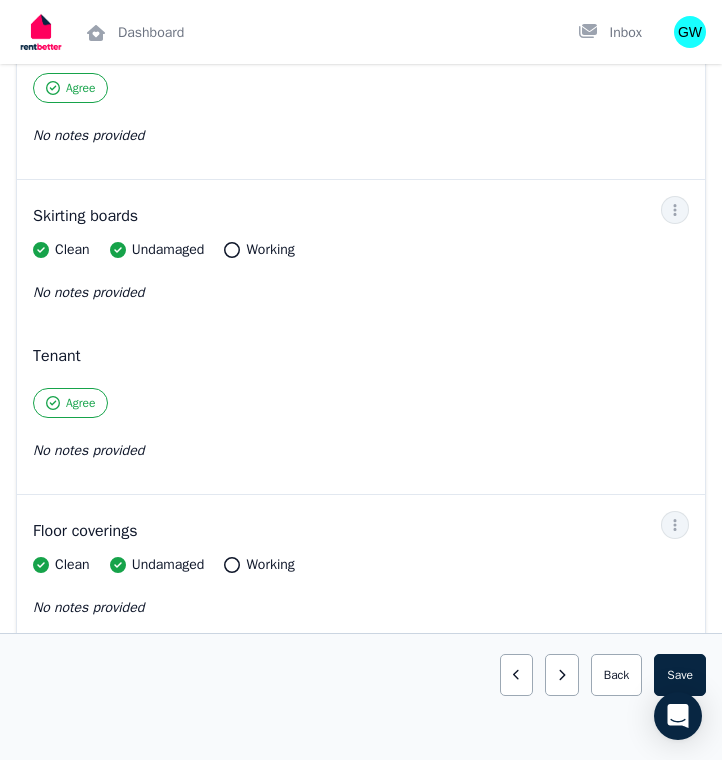 scroll, scrollTop: 2171, scrollLeft: 0, axis: vertical 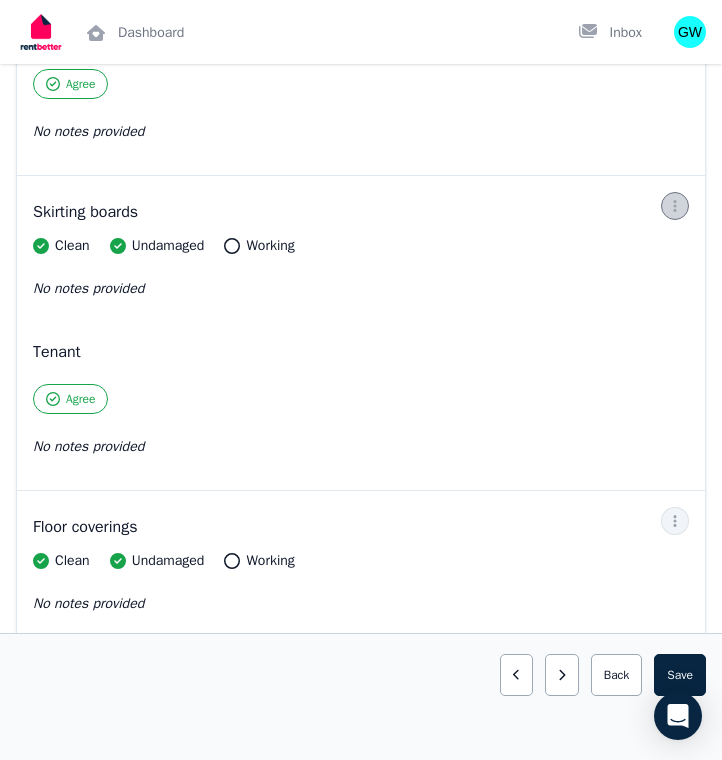 click 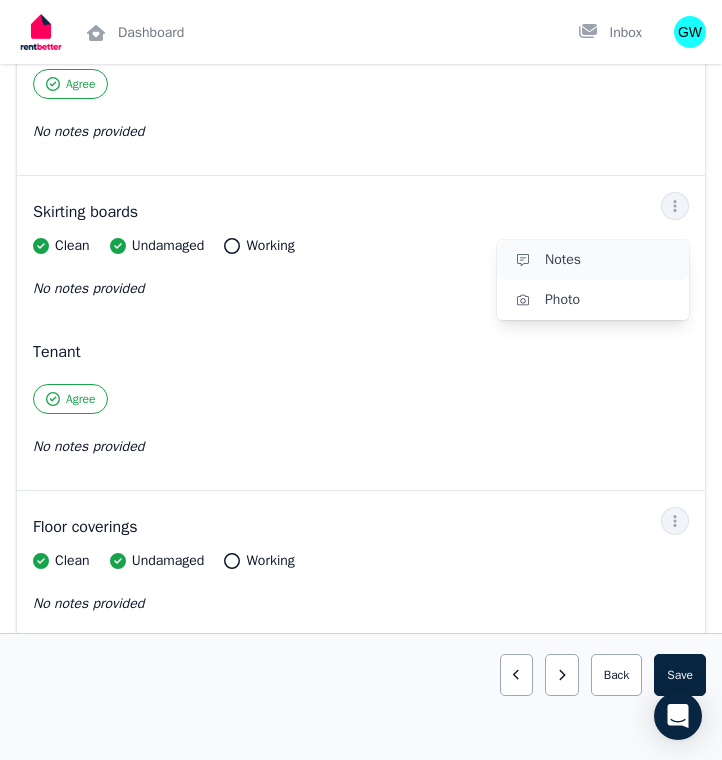 click on "Notes" at bounding box center (593, 260) 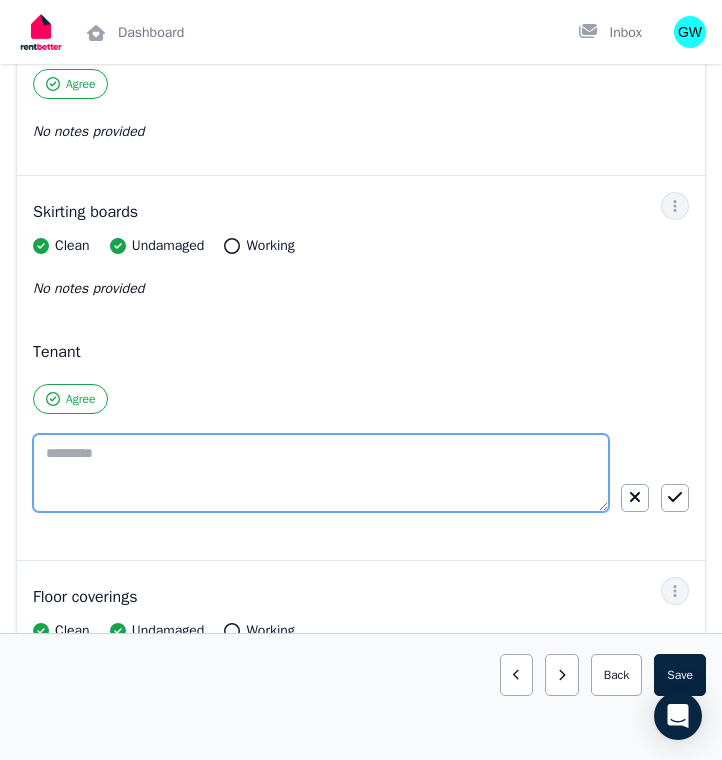 click at bounding box center (321, 473) 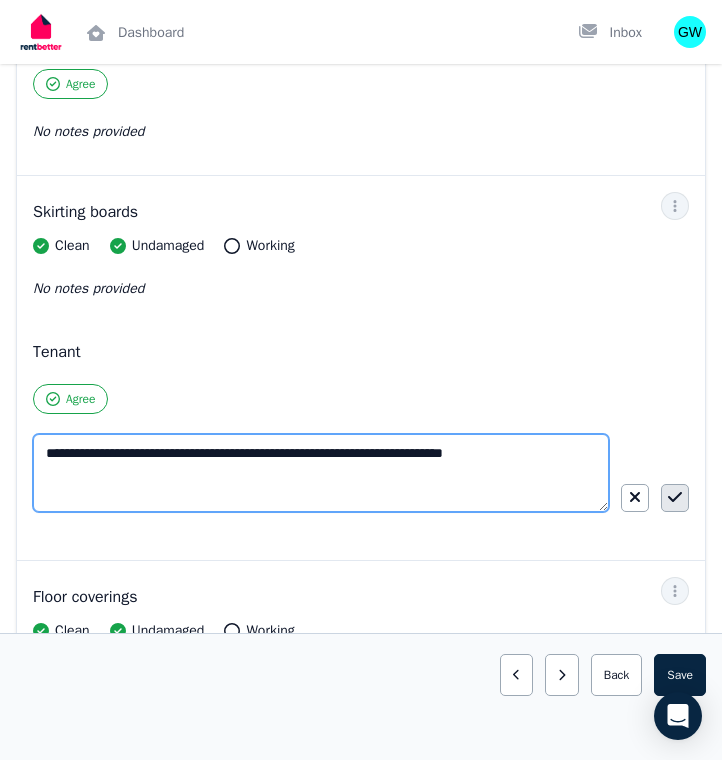 type on "**********" 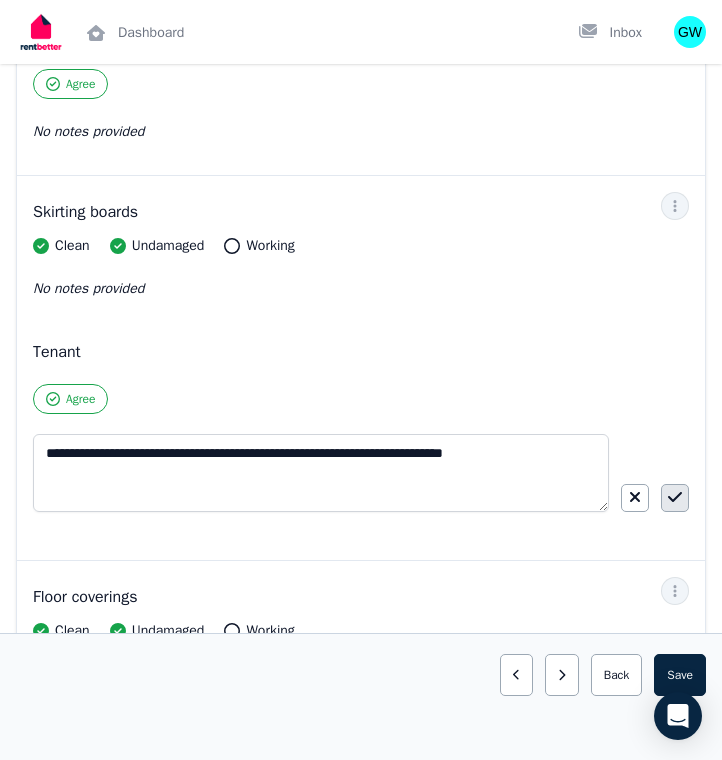 click at bounding box center (675, 498) 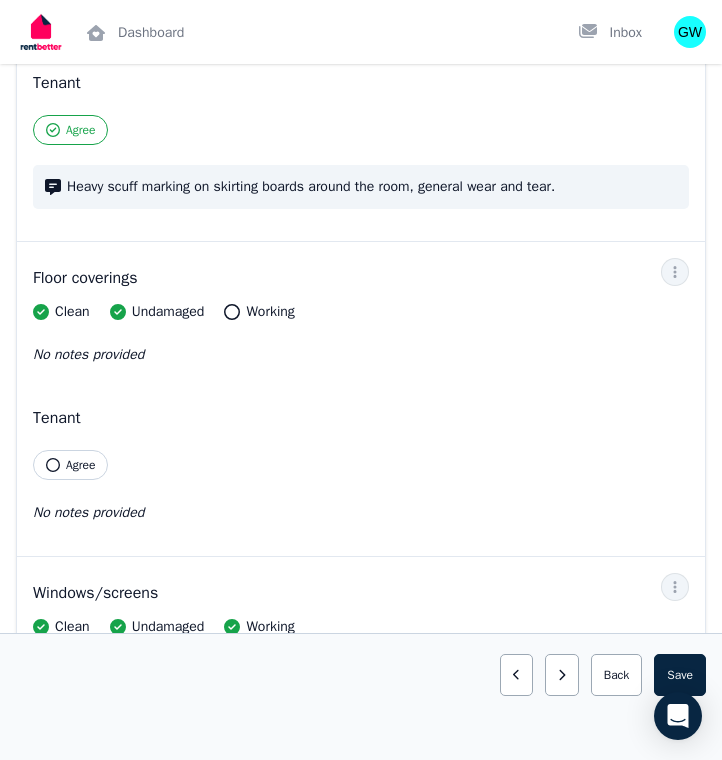 scroll, scrollTop: 2441, scrollLeft: 0, axis: vertical 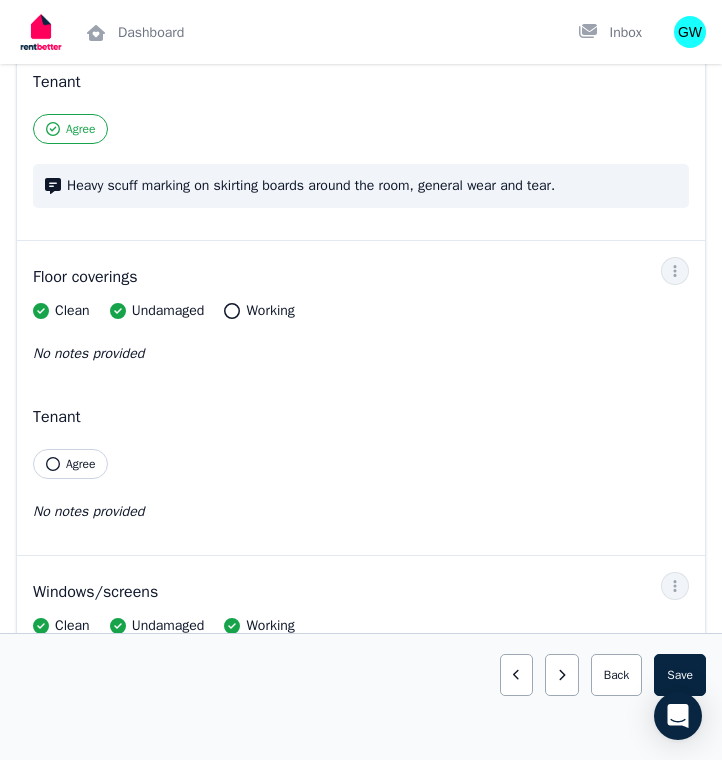 click on "Agree" at bounding box center [80, 464] 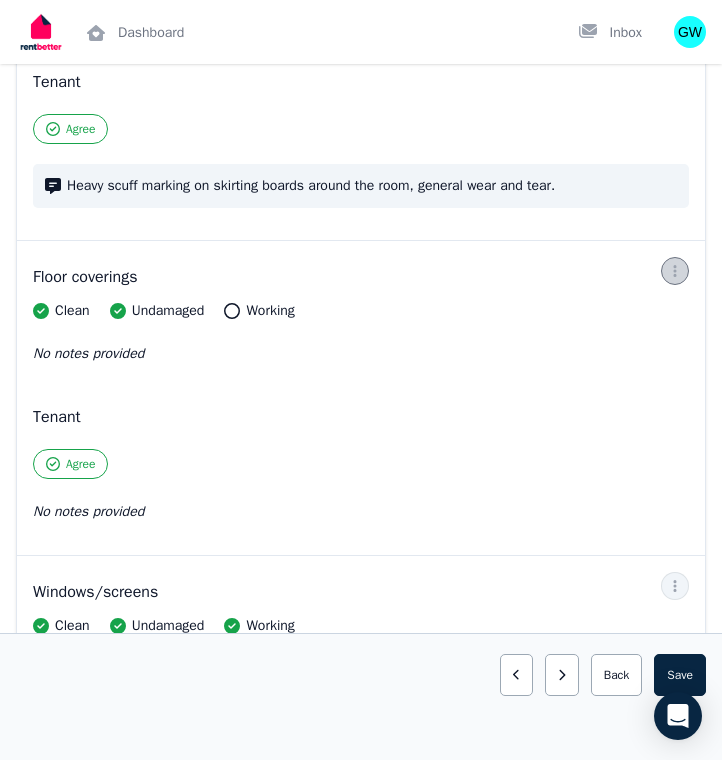 click 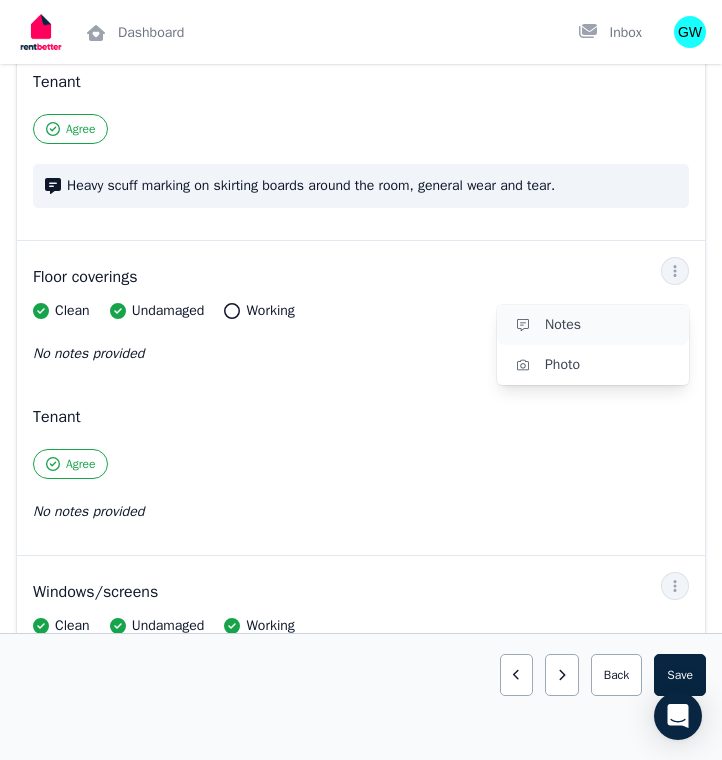 click on "Notes" at bounding box center (609, 325) 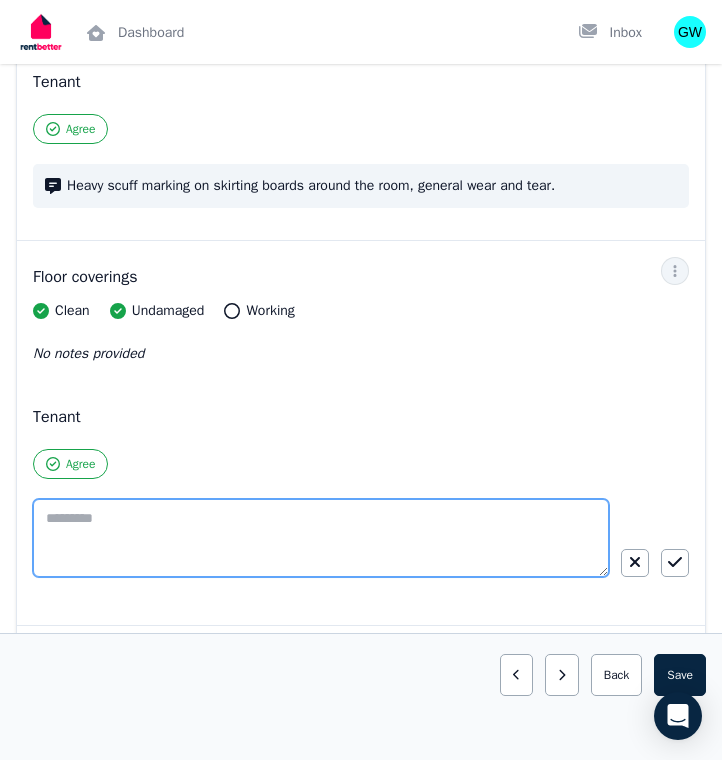 click at bounding box center [321, 538] 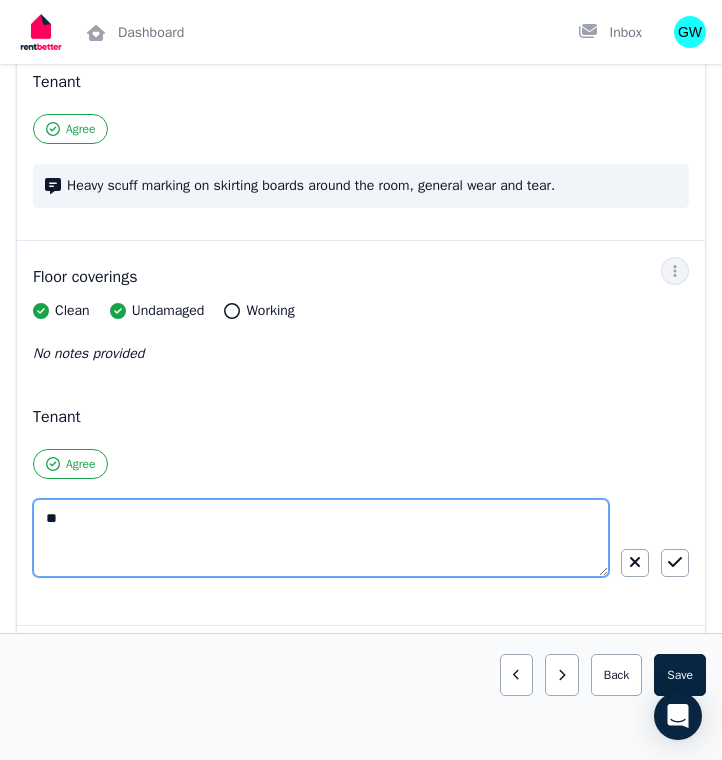type on "*" 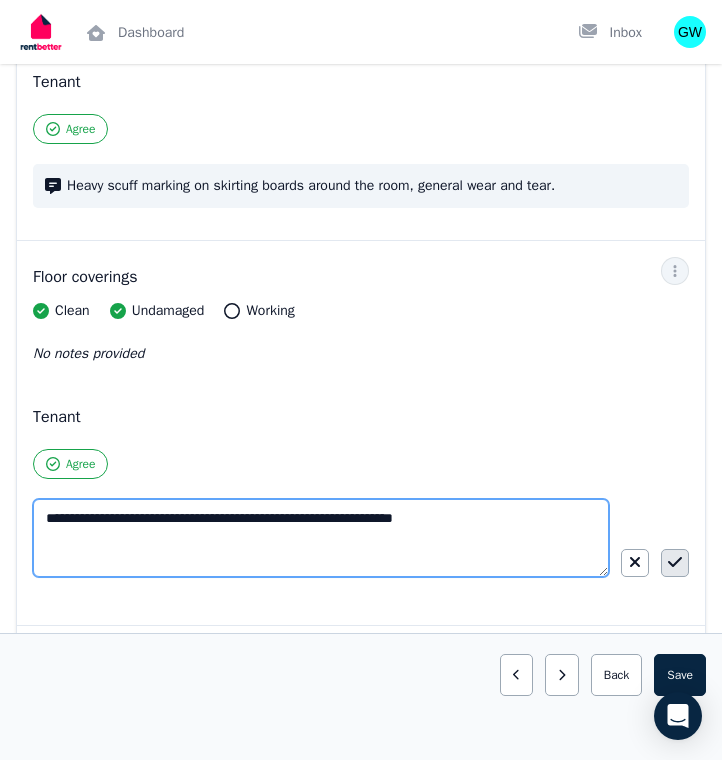 type on "**********" 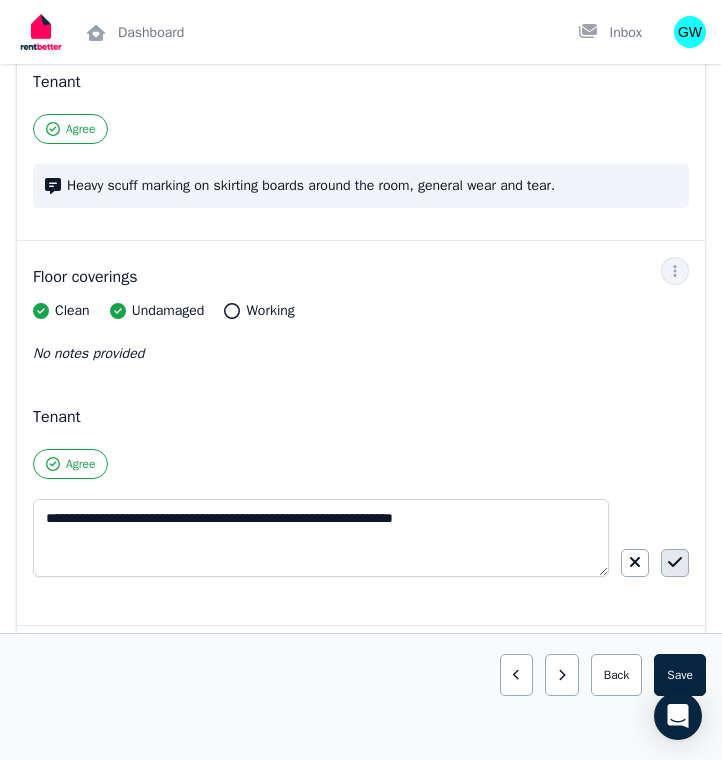 click at bounding box center [675, 563] 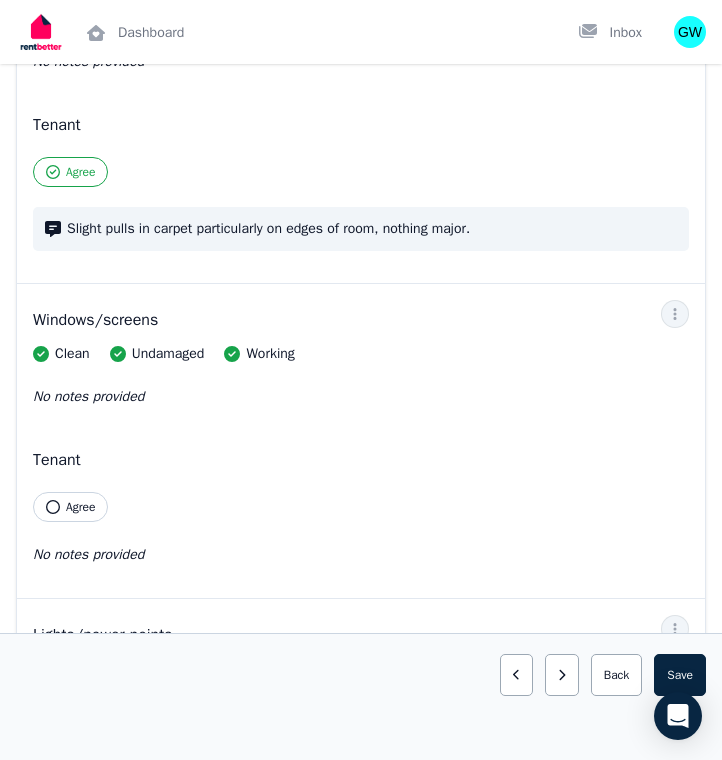 scroll, scrollTop: 2791, scrollLeft: 0, axis: vertical 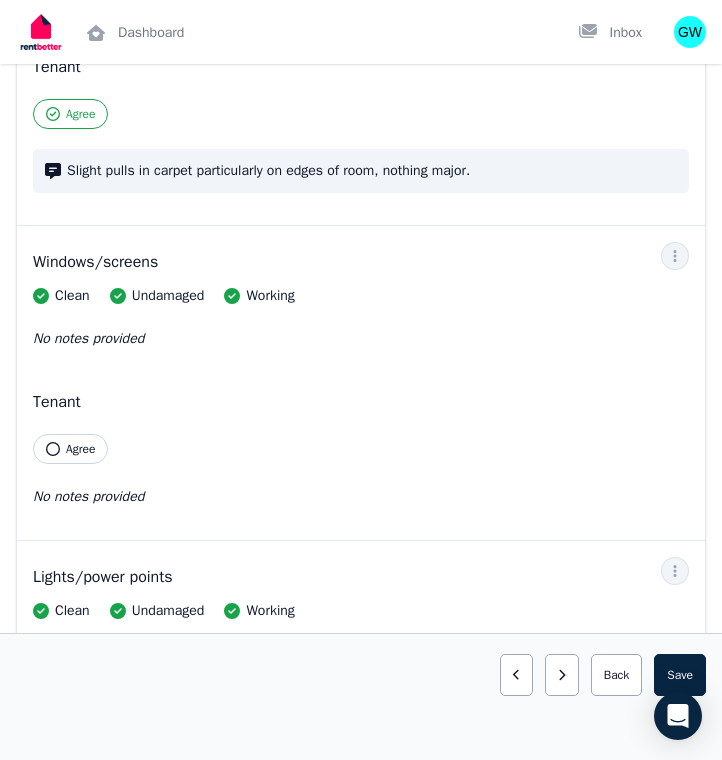 click on "Agree" at bounding box center [70, 449] 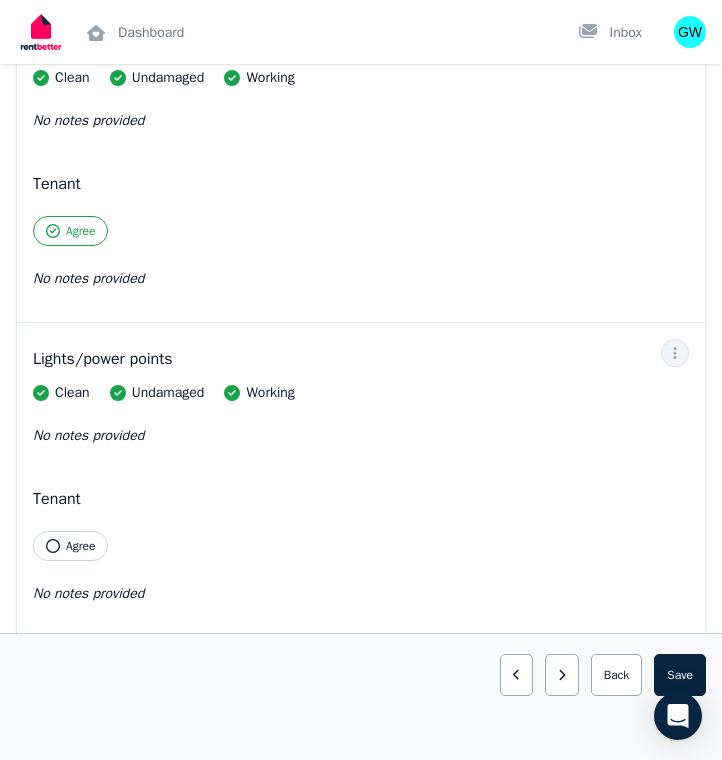 click on "Agree" at bounding box center (80, 546) 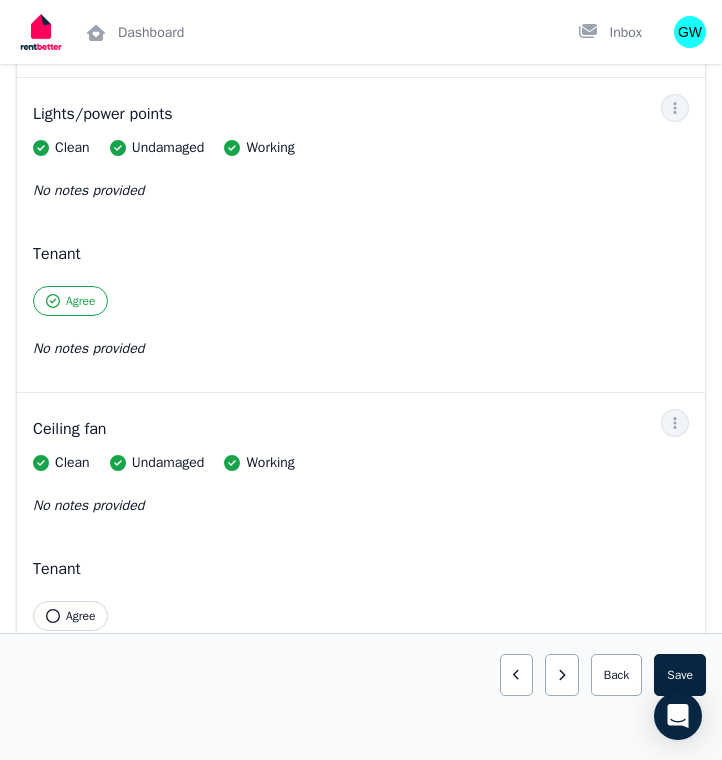 scroll, scrollTop: 3267, scrollLeft: 0, axis: vertical 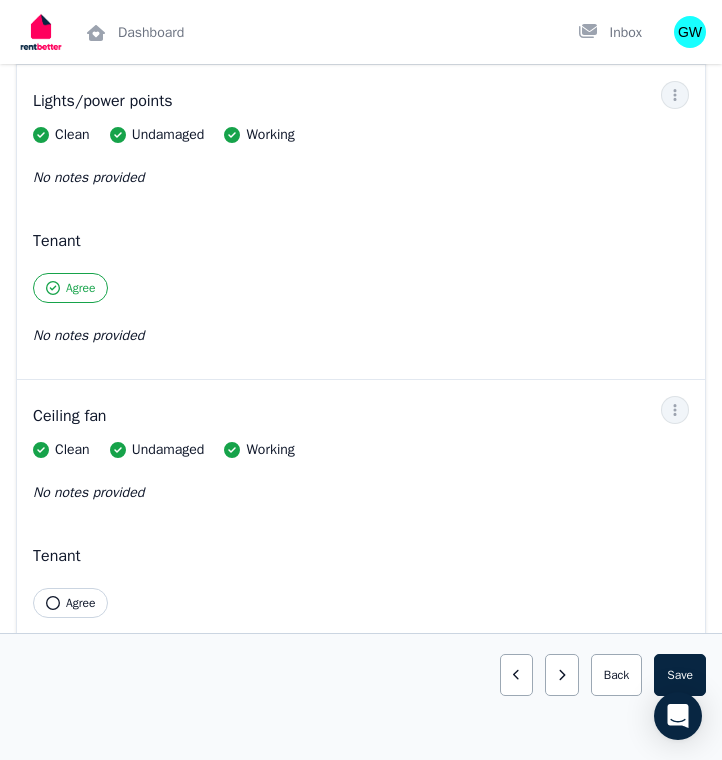 click on "Agree" at bounding box center (70, 603) 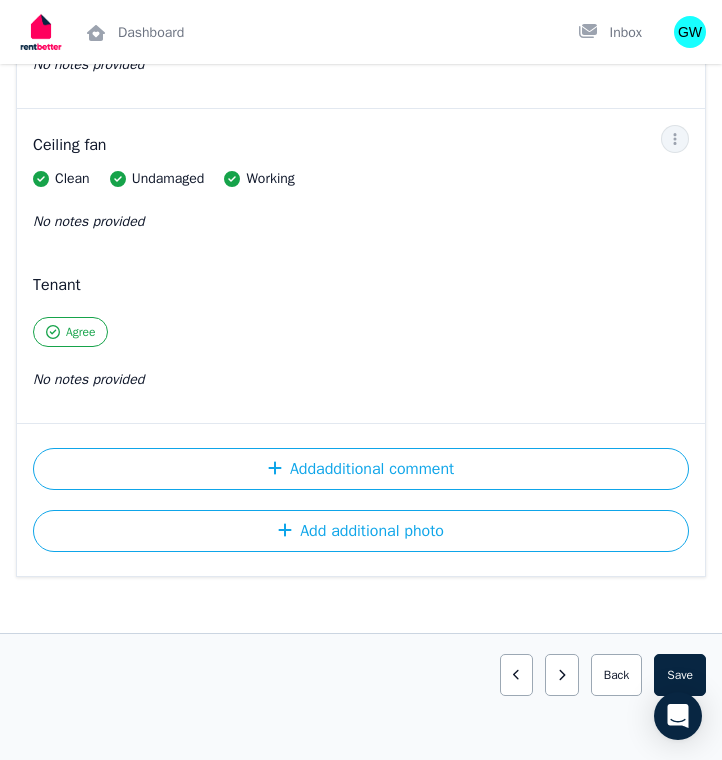 scroll, scrollTop: 3558, scrollLeft: 0, axis: vertical 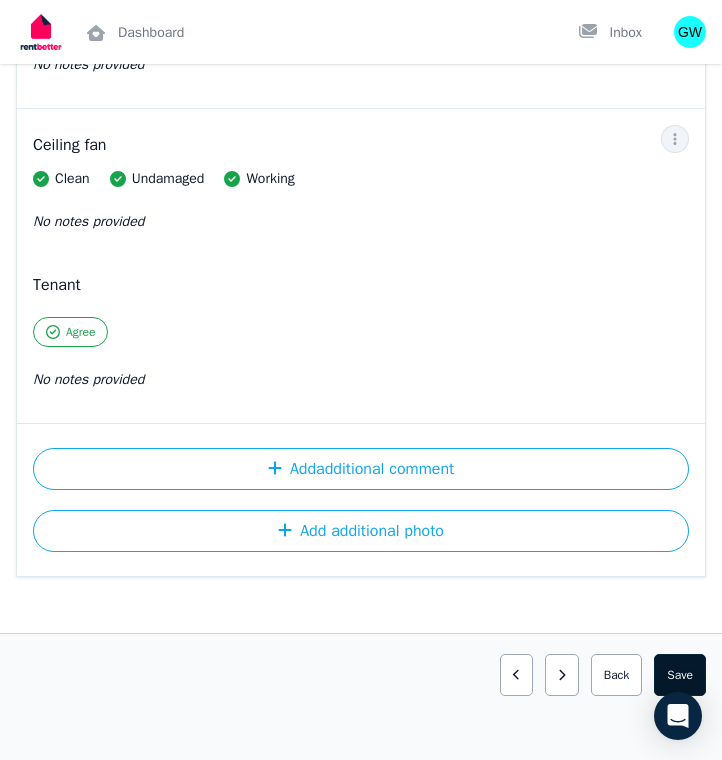 click on "Save   area" at bounding box center [680, 675] 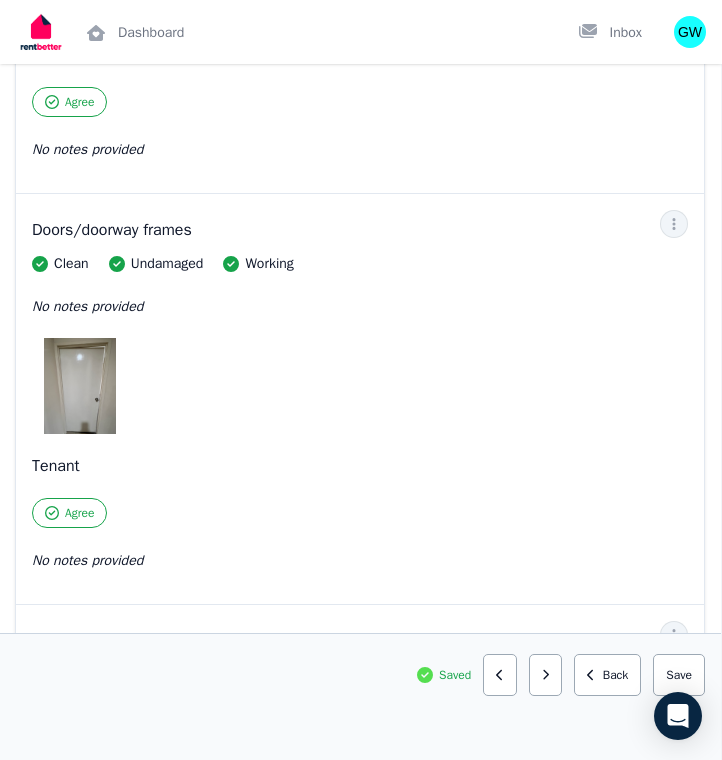 scroll, scrollTop: 1023, scrollLeft: 1, axis: both 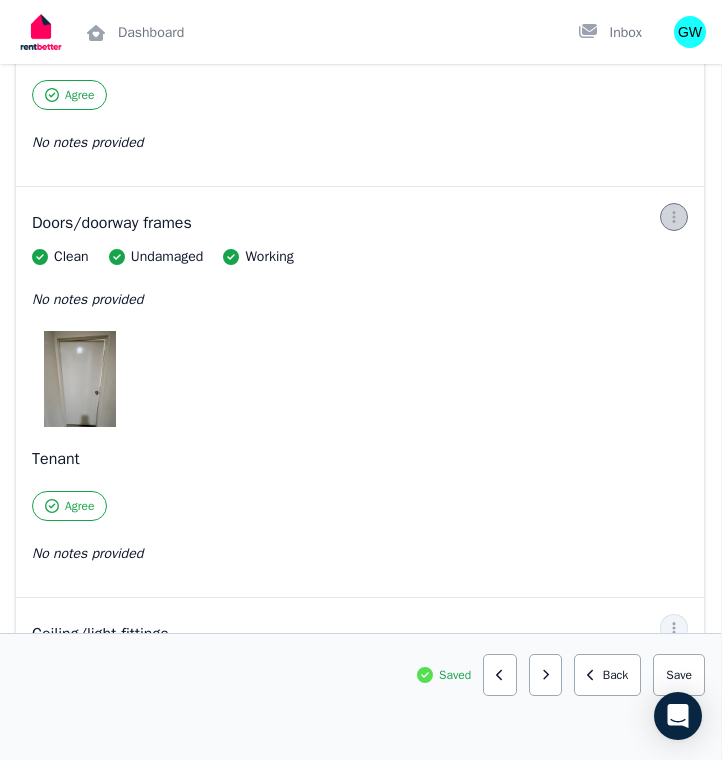 click at bounding box center (674, 217) 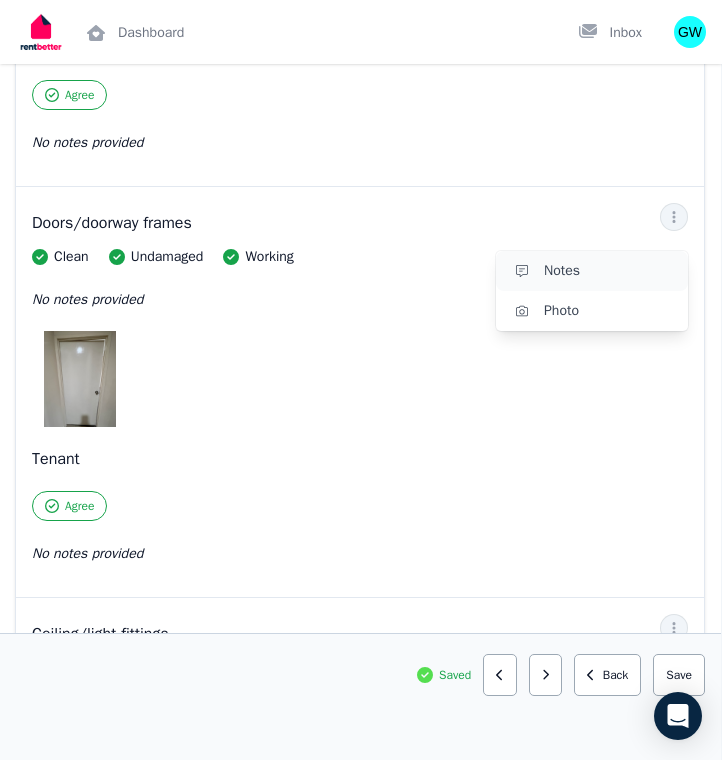 click on "Notes" at bounding box center [592, 271] 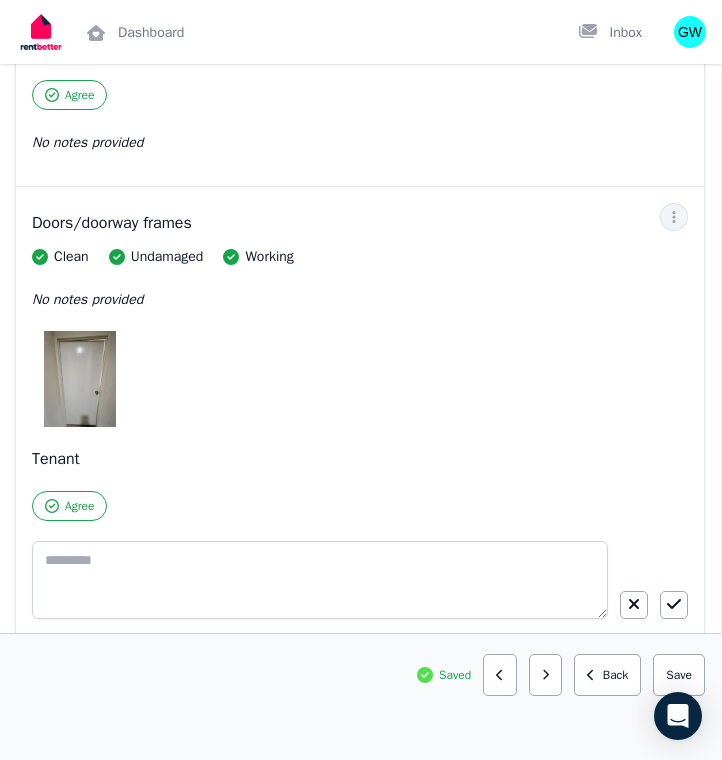 click on "Saved Previous: Bedroom 3 Next: Bathroom 2 Back Save   area" at bounding box center (360, 696) 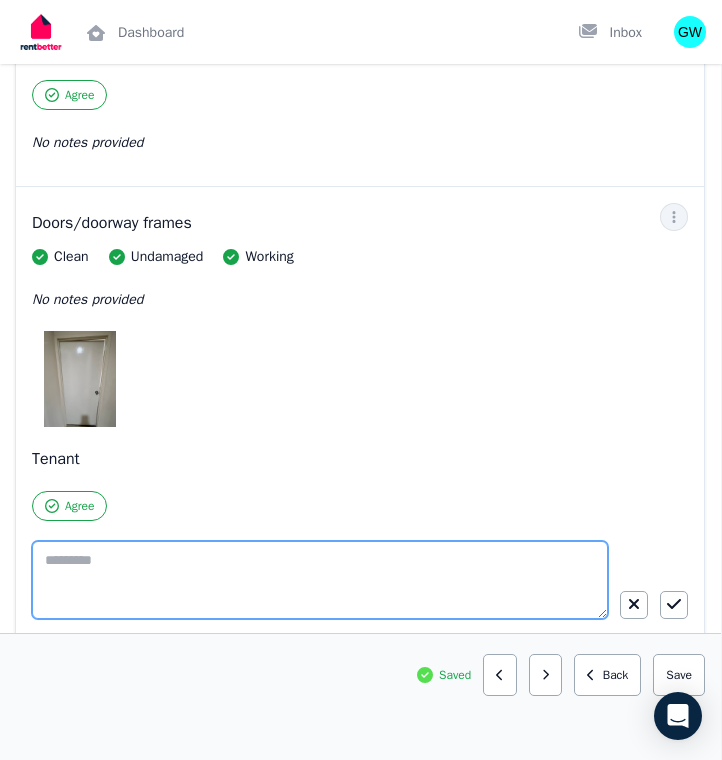 click at bounding box center (320, 580) 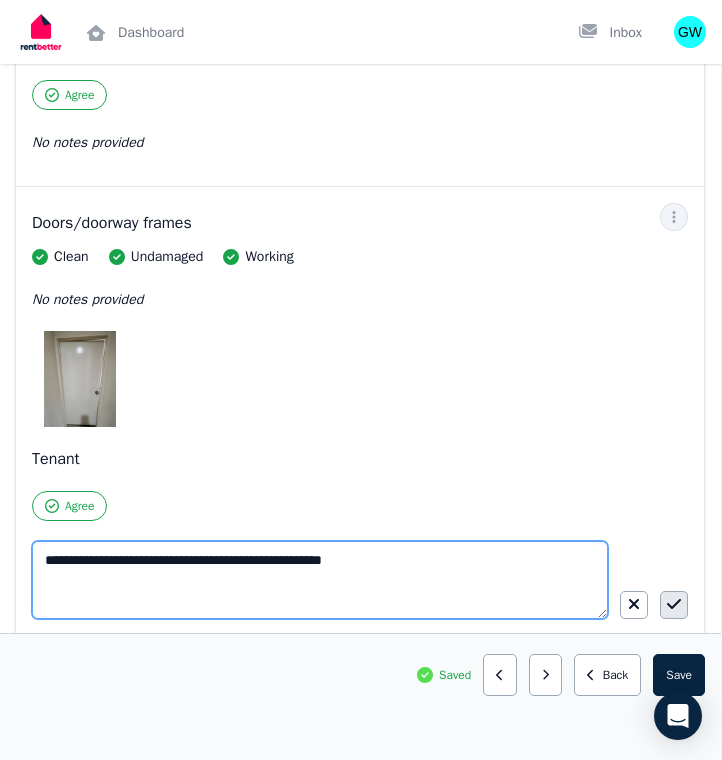 type on "**********" 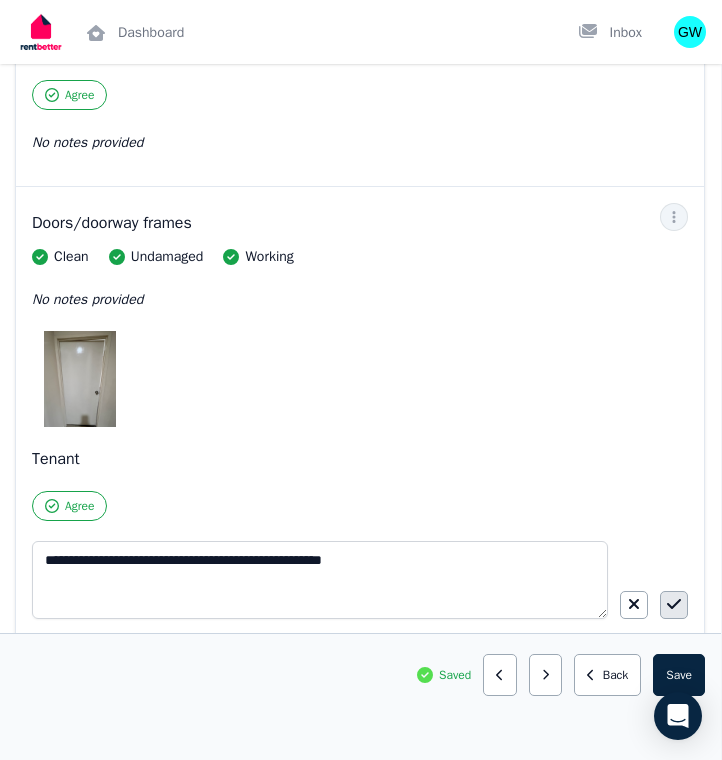 click 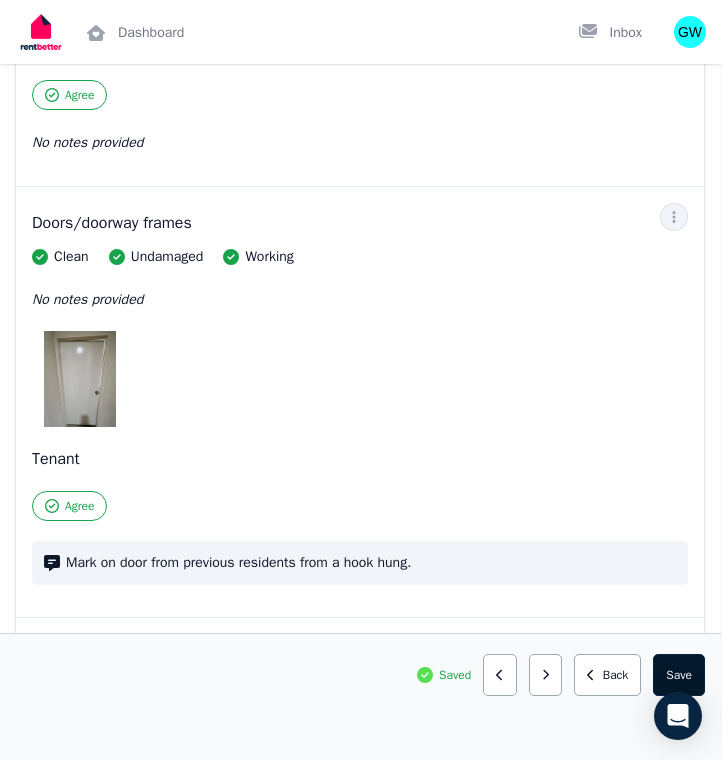 click on "Save   area" at bounding box center (679, 675) 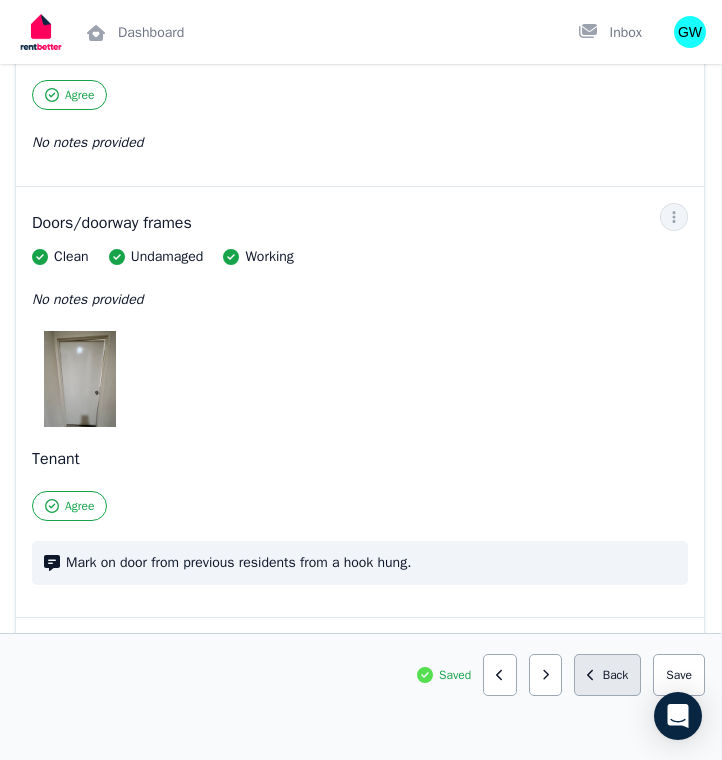 click on "Back" at bounding box center (607, 675) 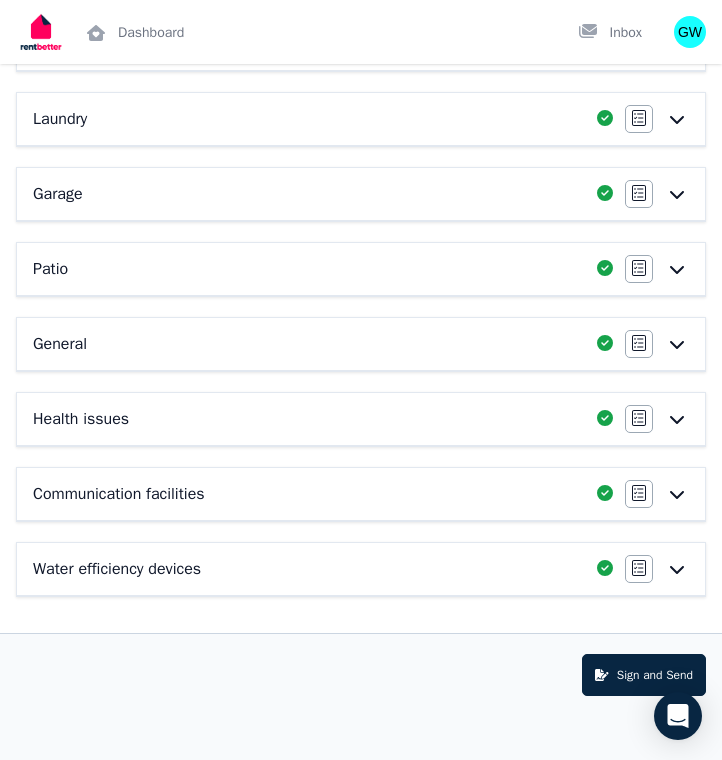 scroll, scrollTop: 800, scrollLeft: 0, axis: vertical 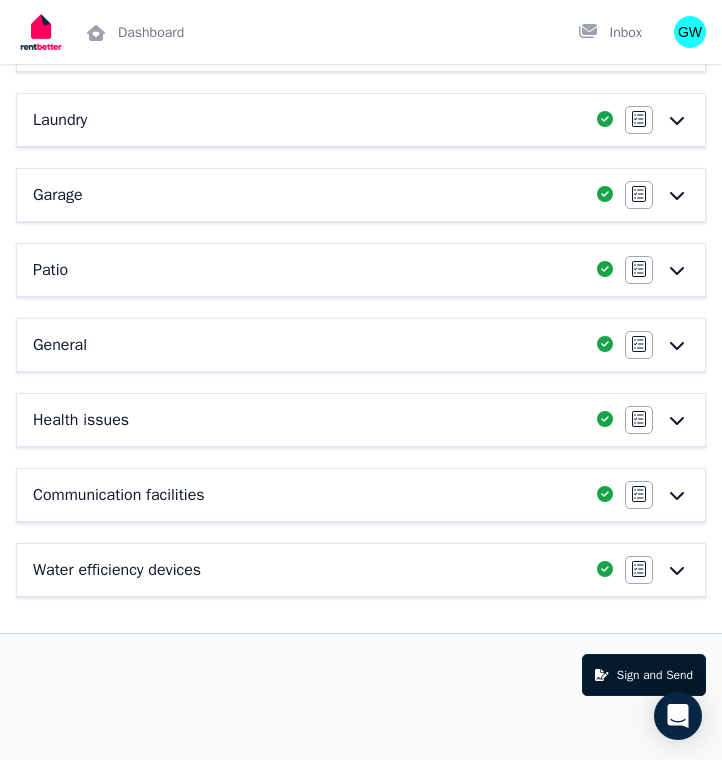 click on "Sign and Send" at bounding box center (644, 675) 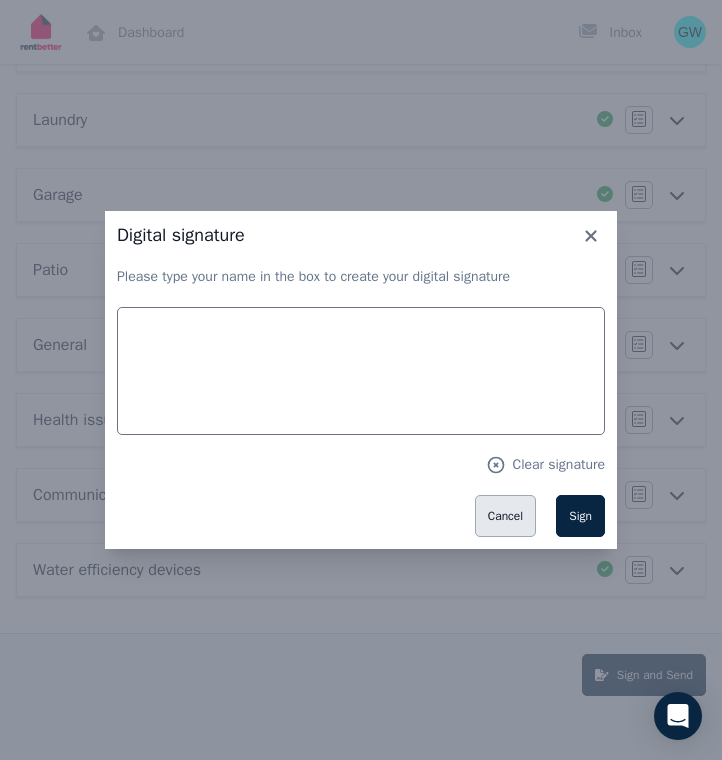 click on "Cancel" at bounding box center (505, 516) 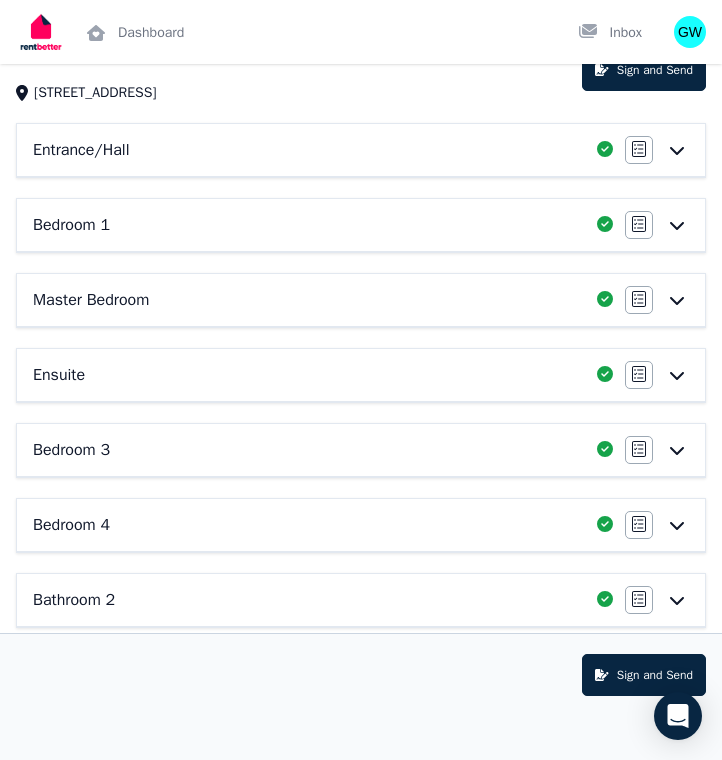 scroll, scrollTop: 88, scrollLeft: 0, axis: vertical 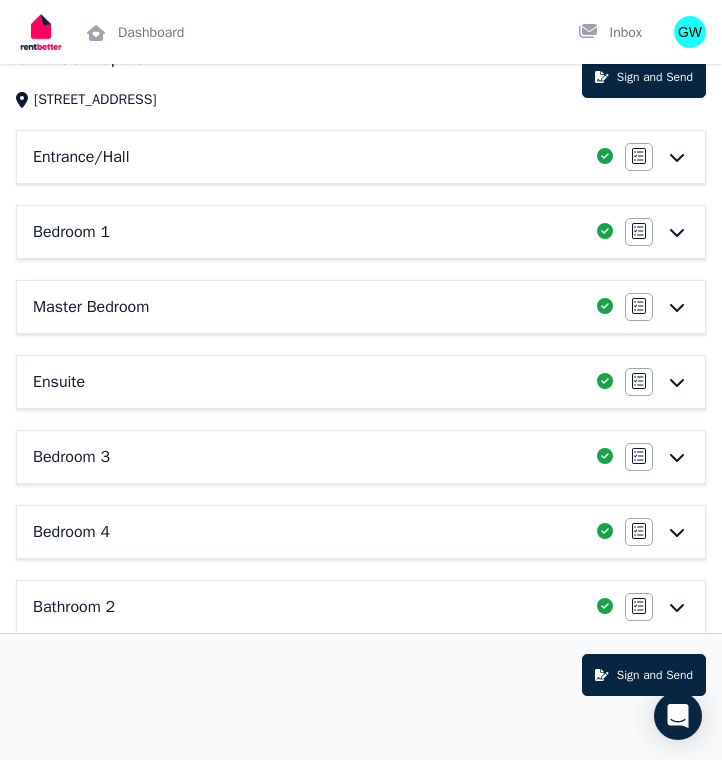 click 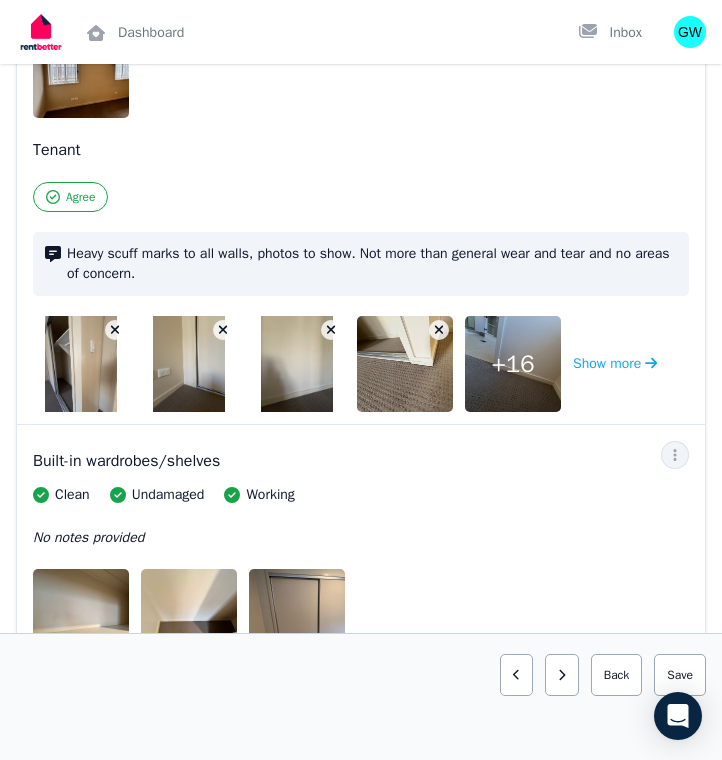 scroll, scrollTop: 395, scrollLeft: 2, axis: both 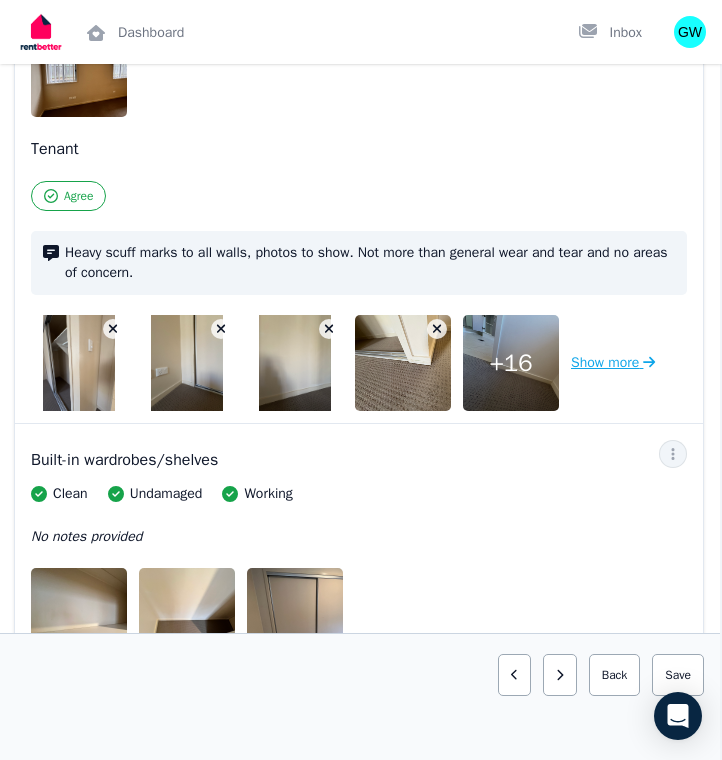 click on "Show more" at bounding box center (613, 363) 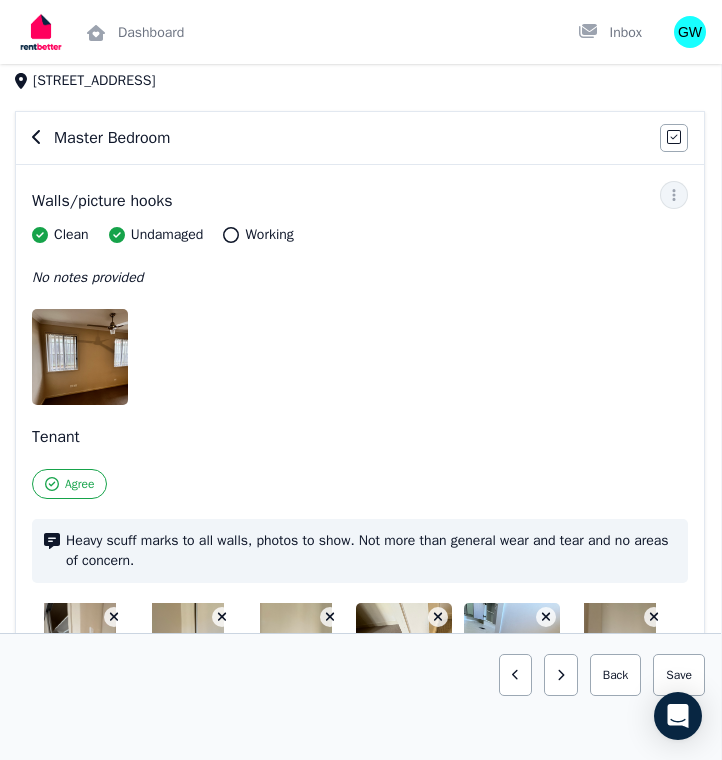 scroll, scrollTop: 98, scrollLeft: 1, axis: both 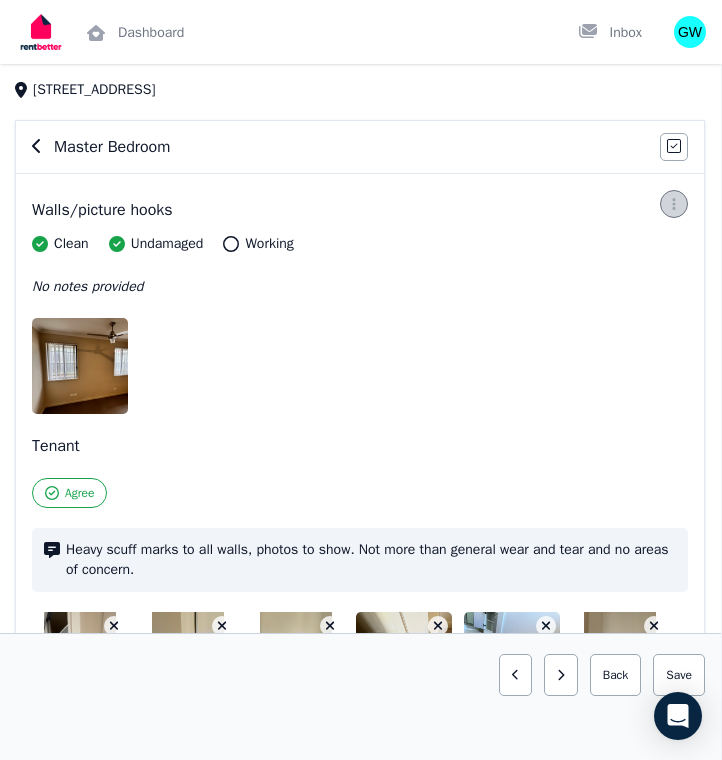 click at bounding box center [674, 204] 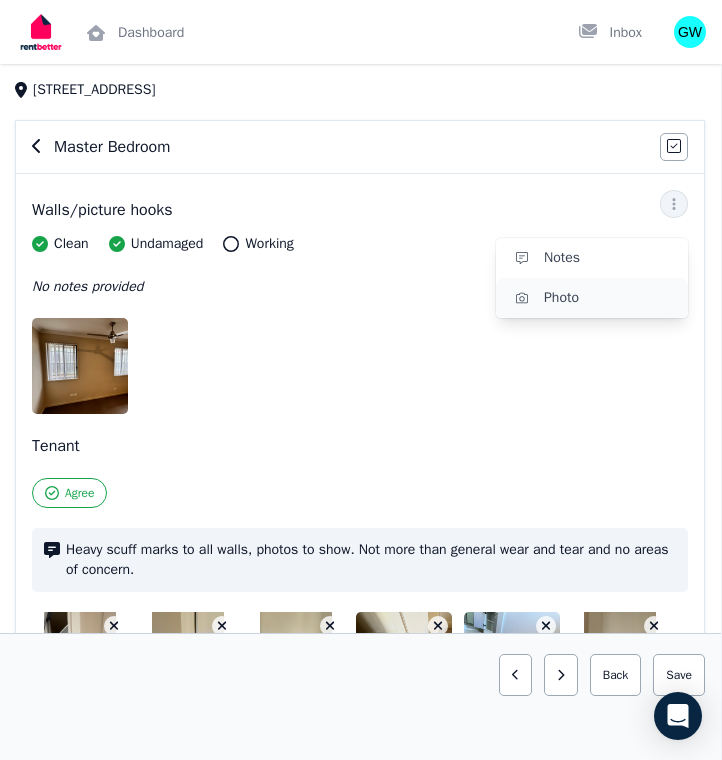click on "Photo" at bounding box center [608, 298] 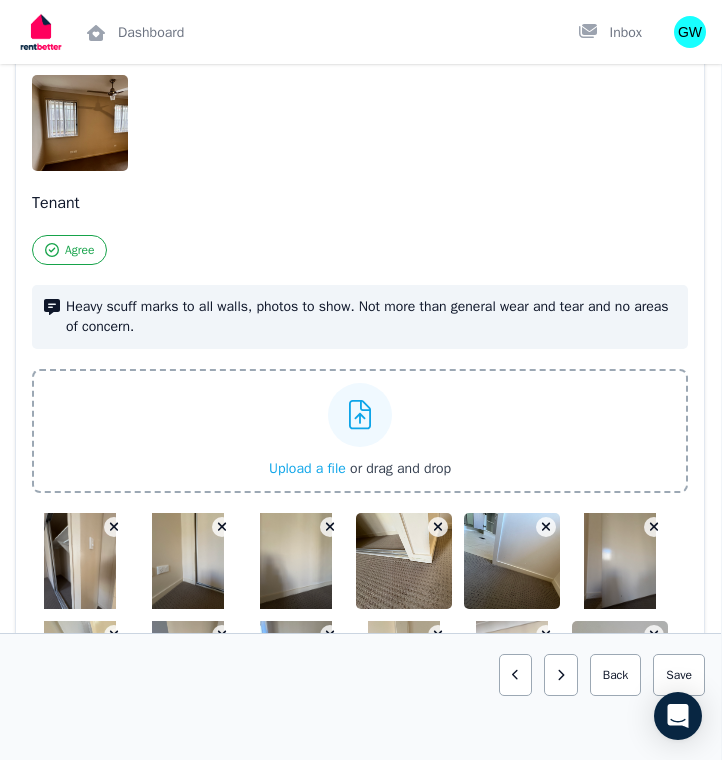 scroll, scrollTop: 348, scrollLeft: 1, axis: both 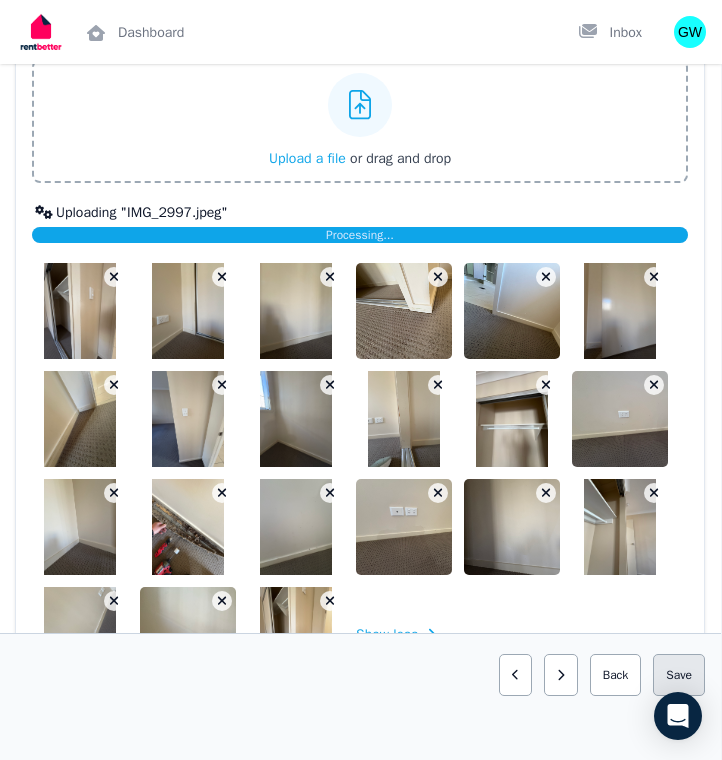 click on "Save   area" at bounding box center (679, 675) 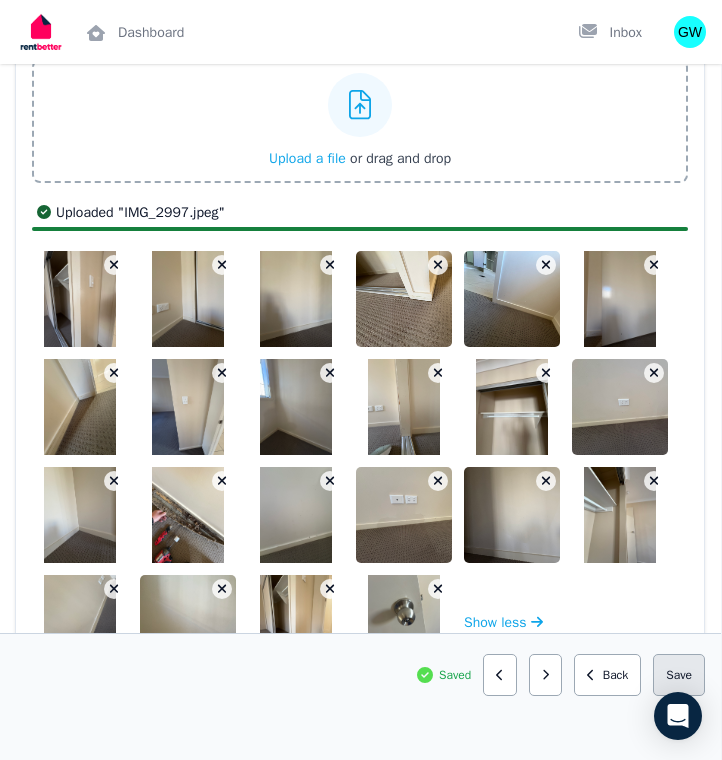 click on "Save   area" at bounding box center (679, 675) 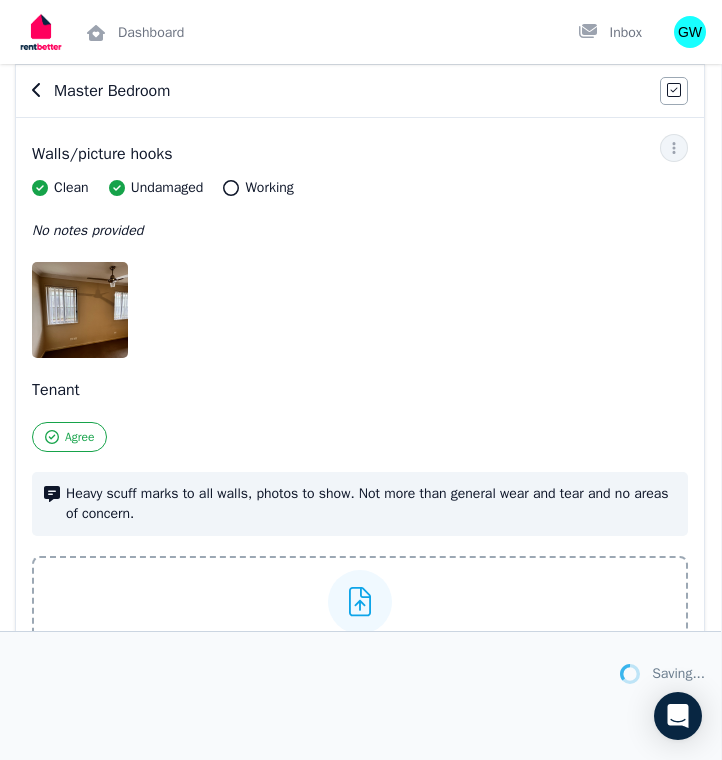 scroll, scrollTop: 136, scrollLeft: 1, axis: both 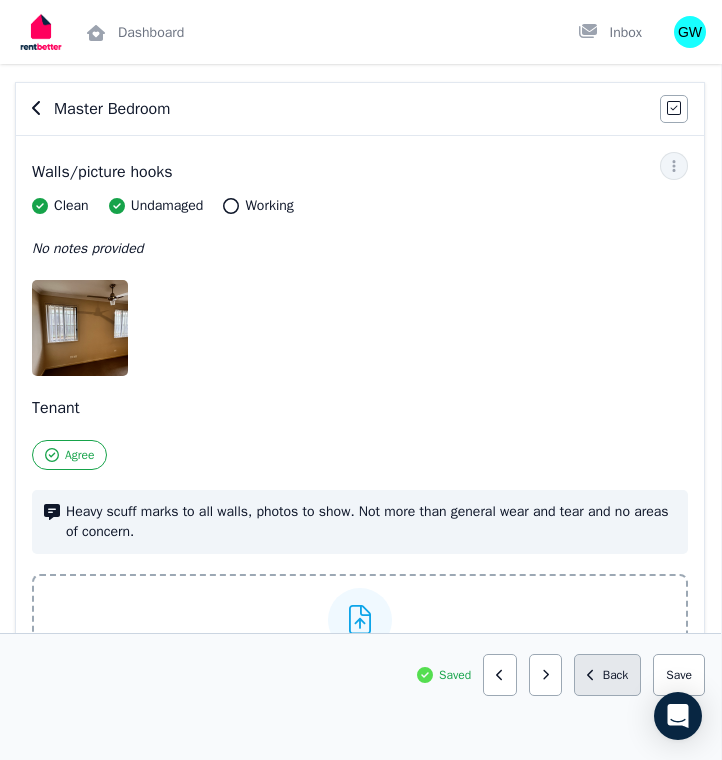 click on "Back" at bounding box center (607, 675) 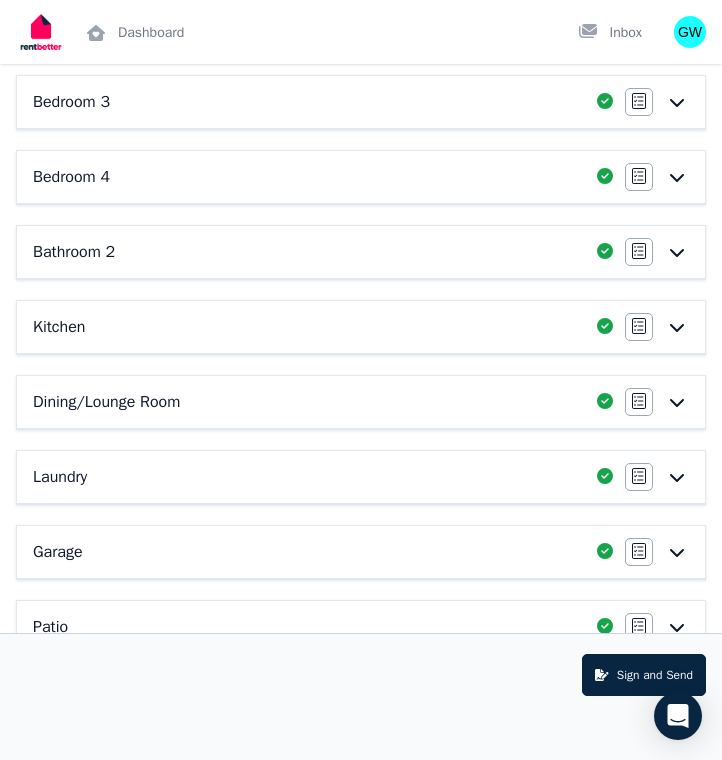 scroll, scrollTop: 444, scrollLeft: 0, axis: vertical 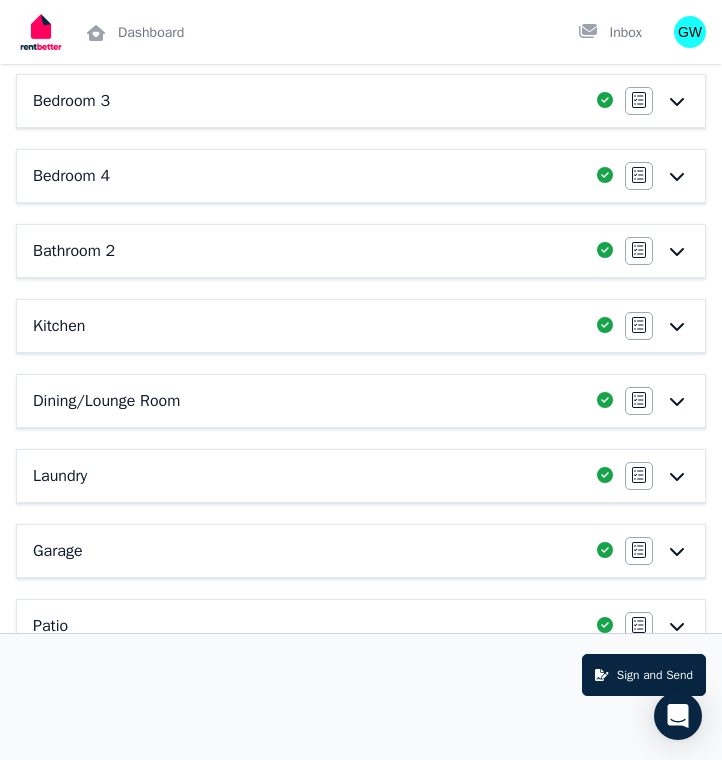 click 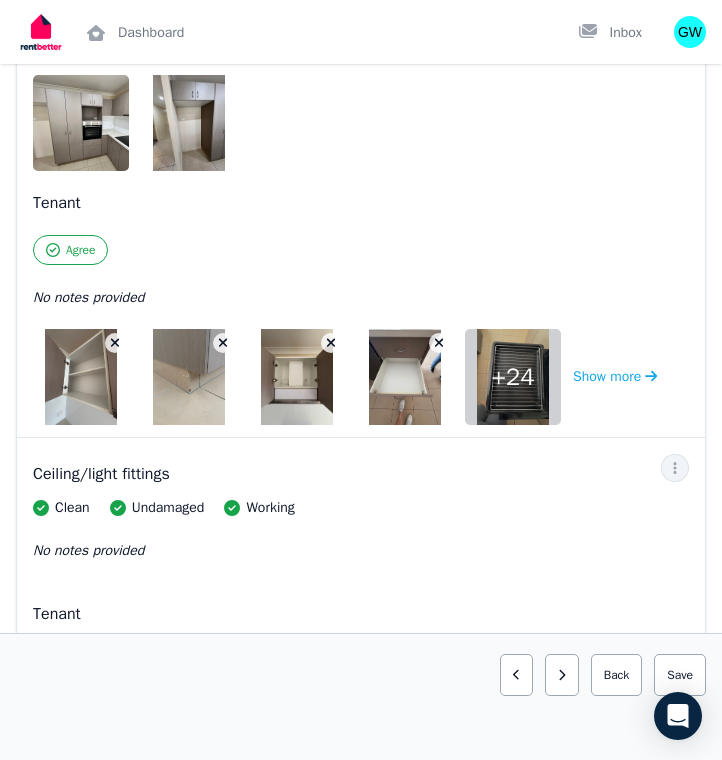 scroll, scrollTop: 390, scrollLeft: 0, axis: vertical 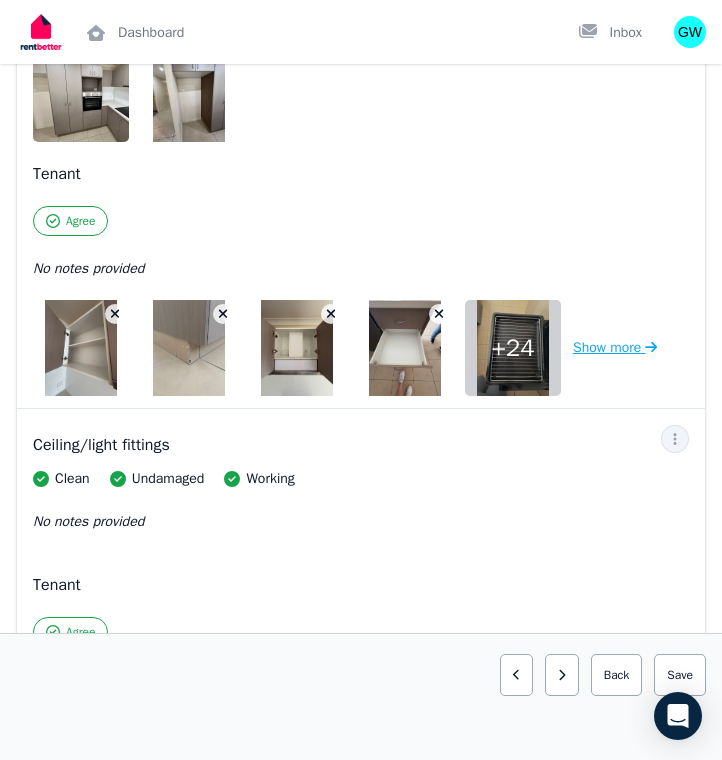 click on "Show more" at bounding box center (615, 348) 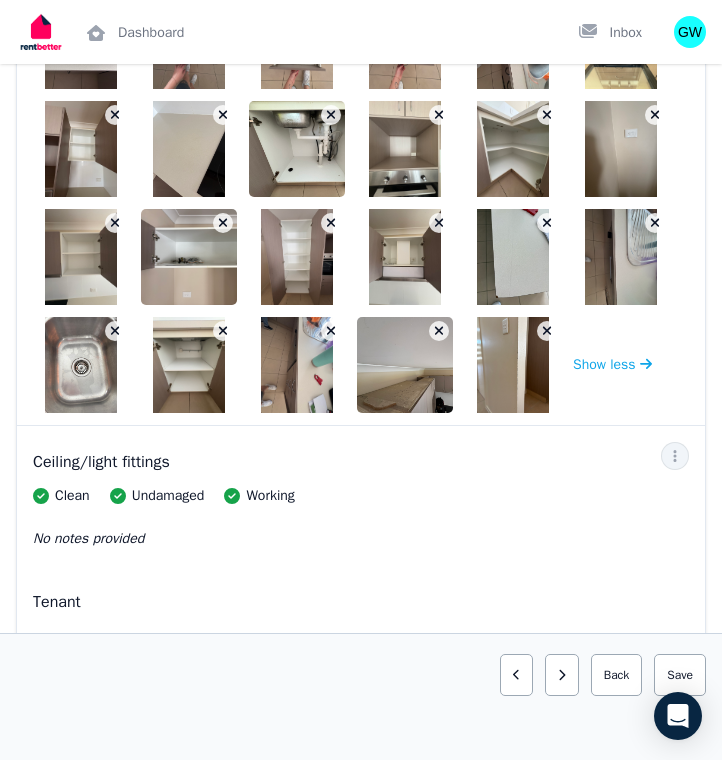 scroll, scrollTop: 807, scrollLeft: 0, axis: vertical 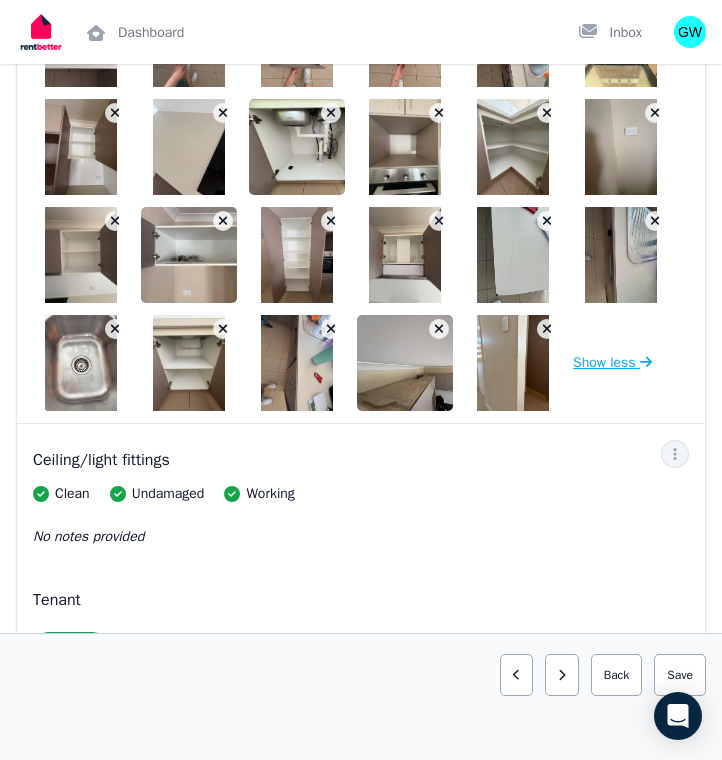 click on "Show less" at bounding box center (612, 363) 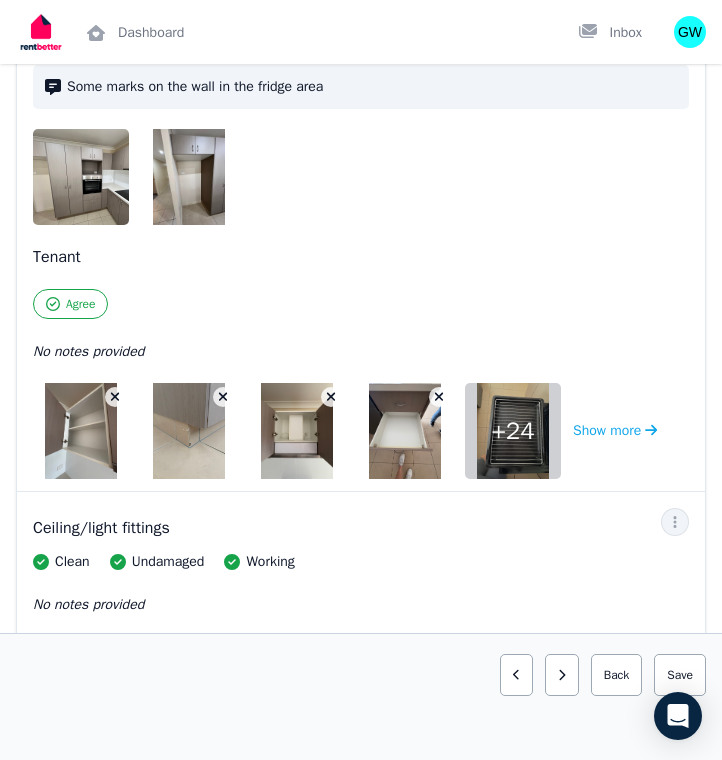 scroll, scrollTop: 304, scrollLeft: 0, axis: vertical 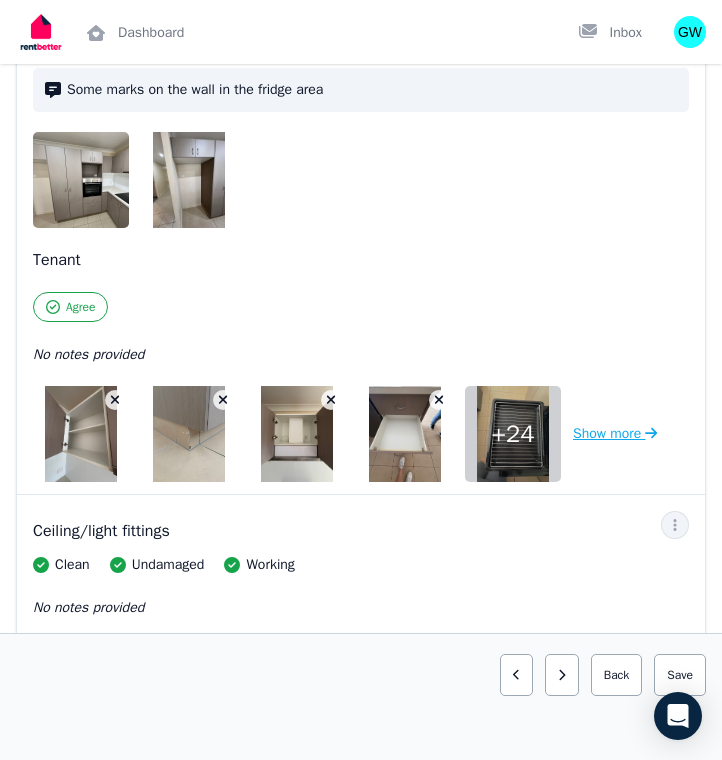 click on "Show more" at bounding box center [615, 434] 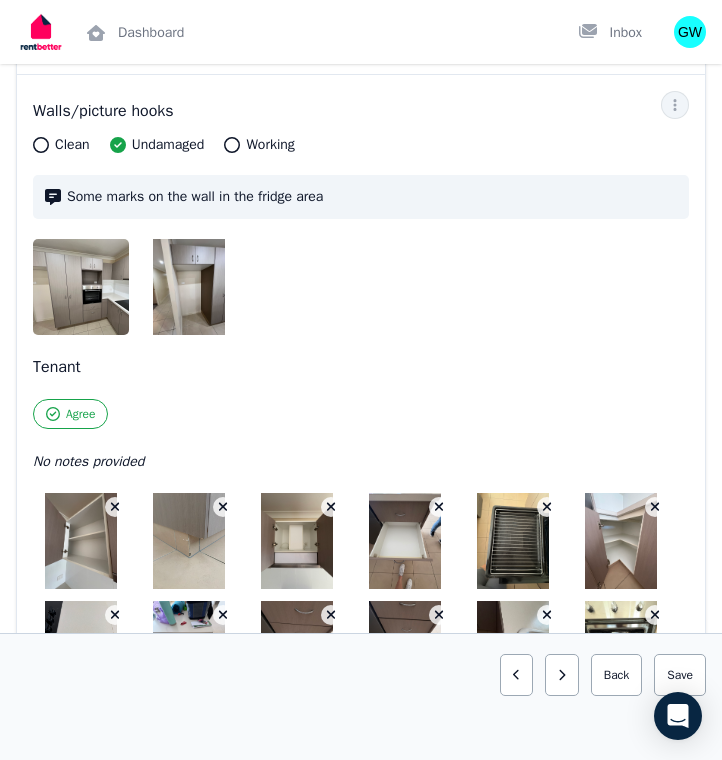 scroll, scrollTop: 160, scrollLeft: 0, axis: vertical 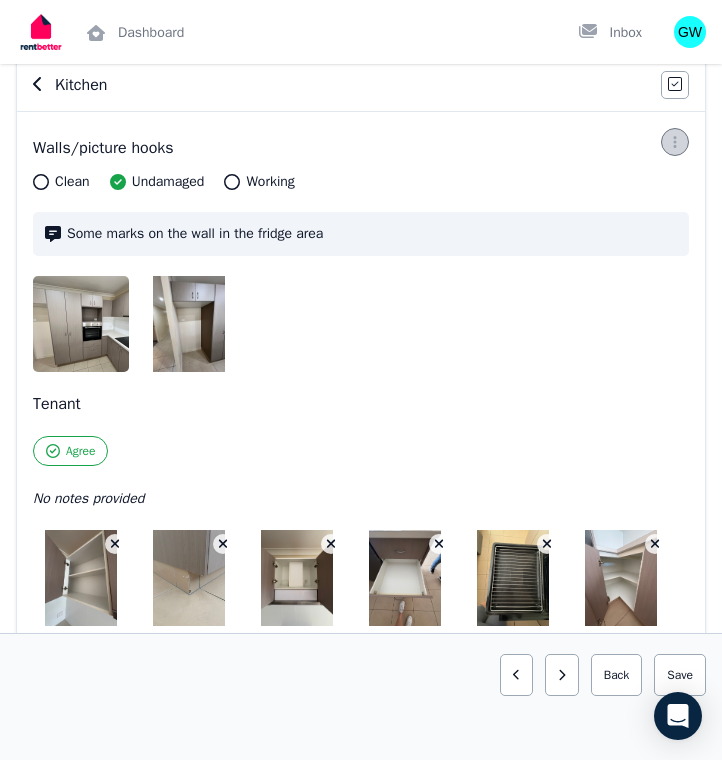 click 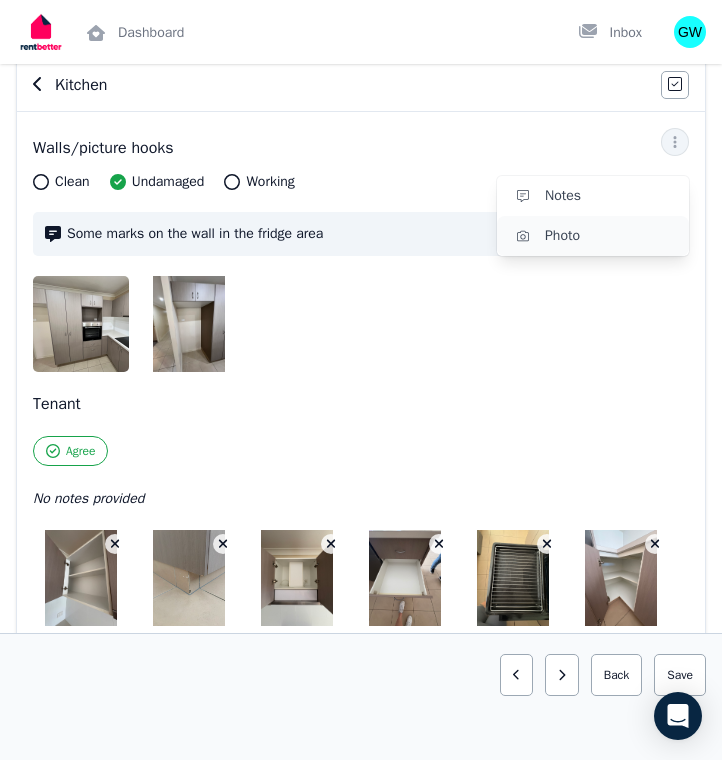 click on "Photo" at bounding box center [609, 236] 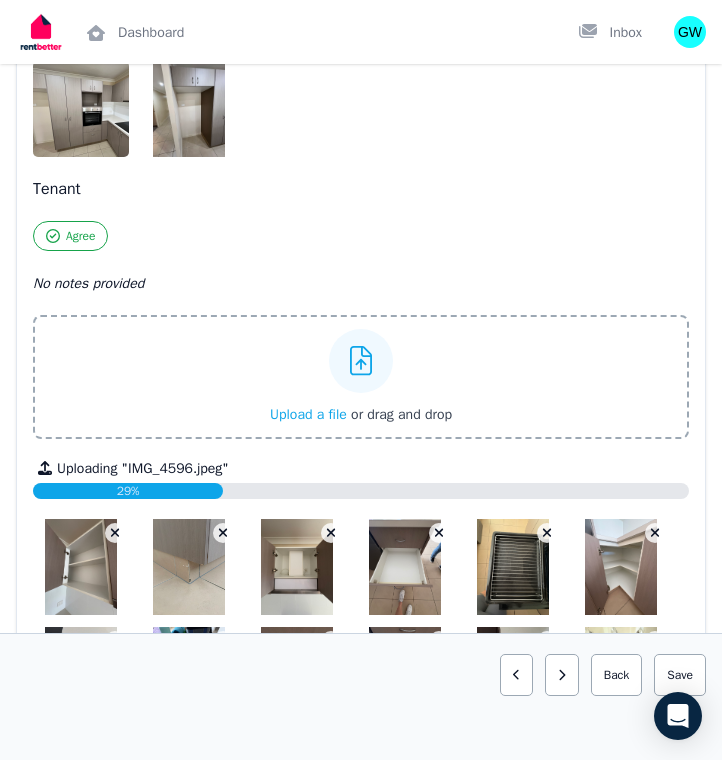 scroll, scrollTop: 485, scrollLeft: 0, axis: vertical 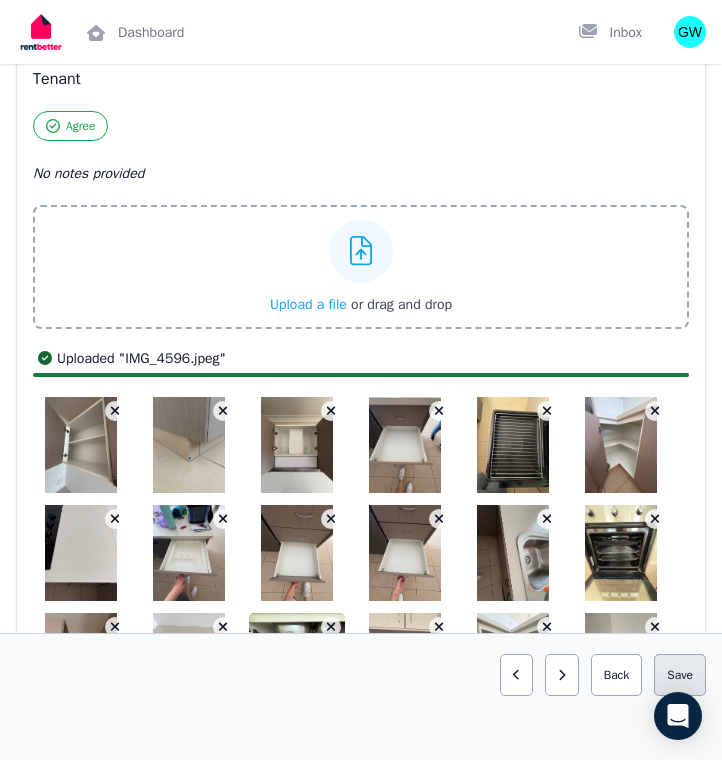 click on "Save   area" at bounding box center (680, 675) 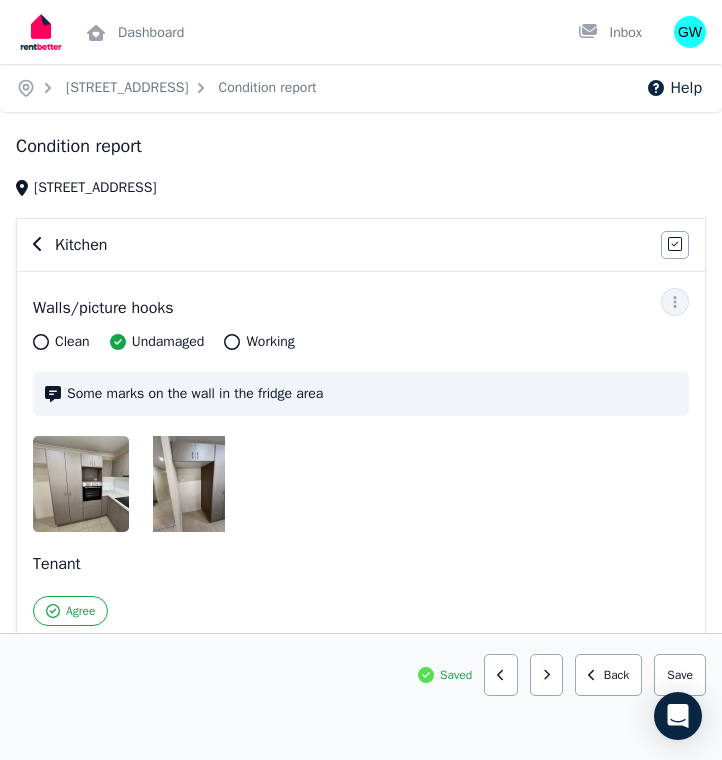 scroll, scrollTop: 0, scrollLeft: 0, axis: both 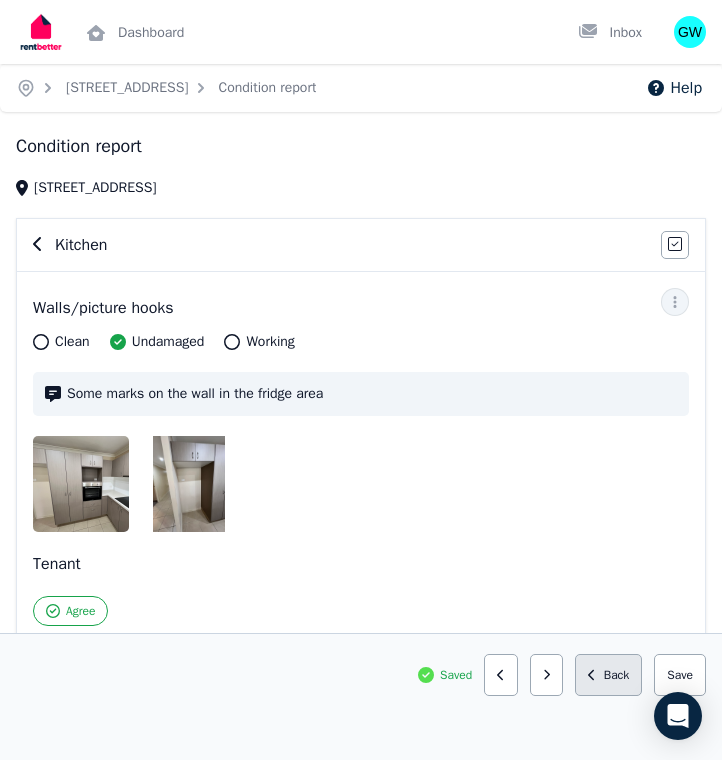 click on "Back" at bounding box center [608, 675] 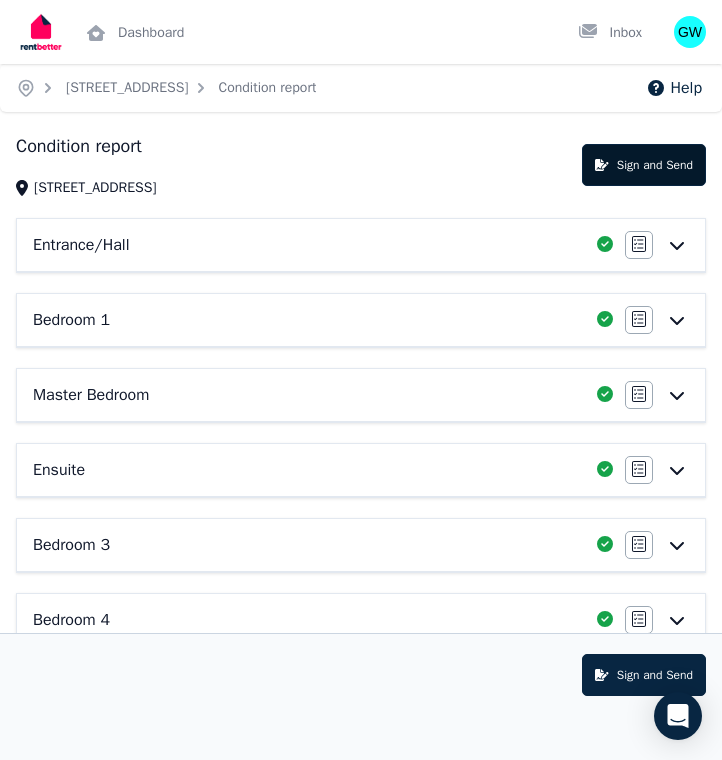 click on "Sign and Send" at bounding box center (644, 165) 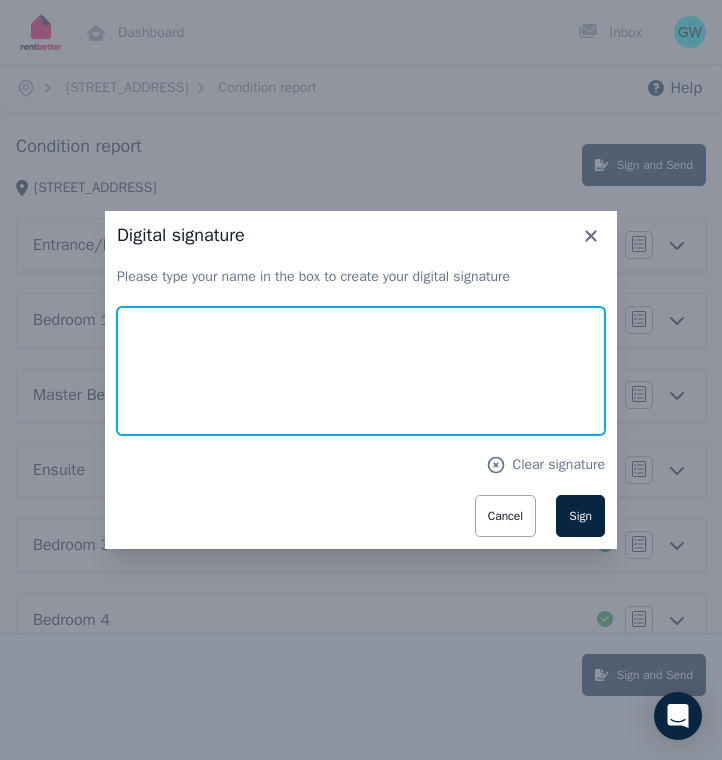 click at bounding box center (361, 371) 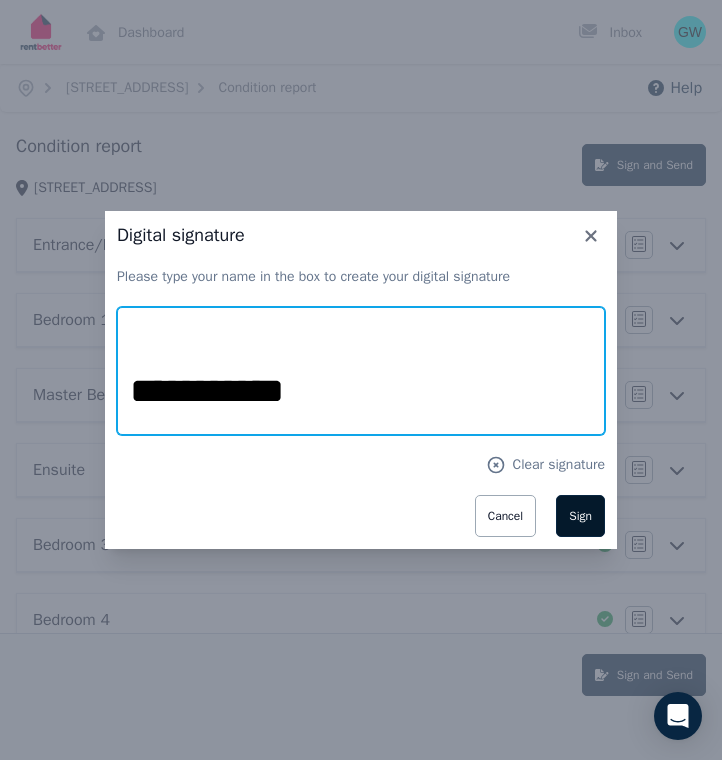 type on "**********" 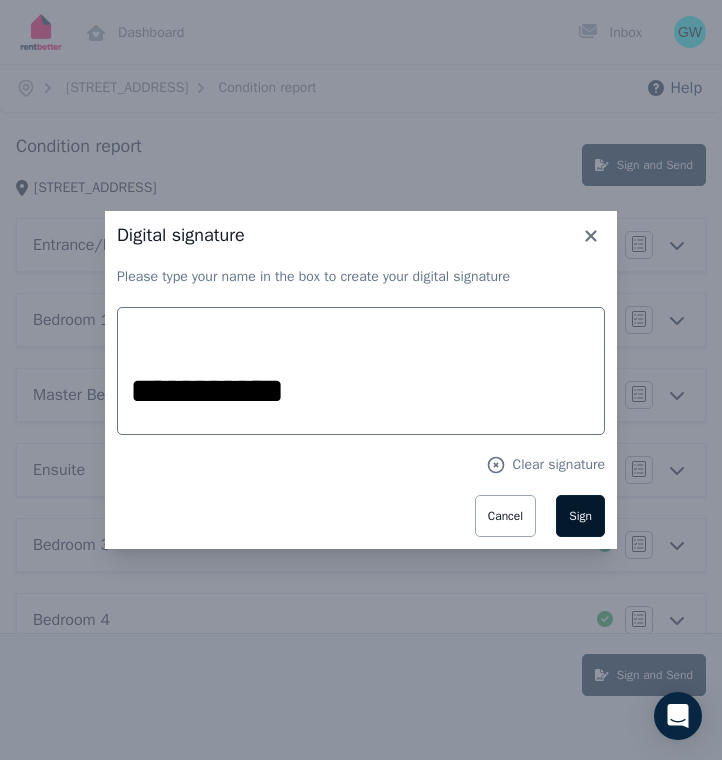 click on "Sign" at bounding box center (580, 516) 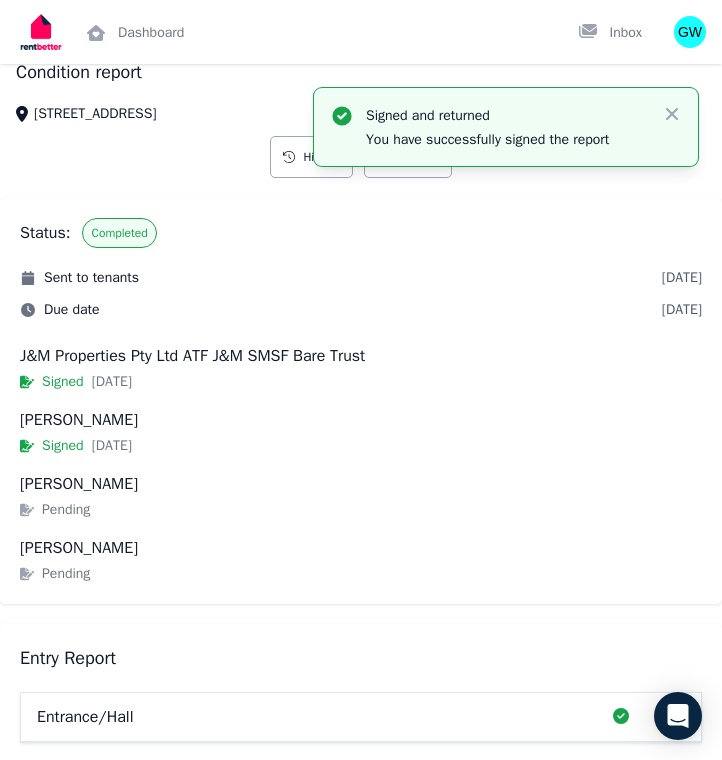 scroll, scrollTop: 128, scrollLeft: 0, axis: vertical 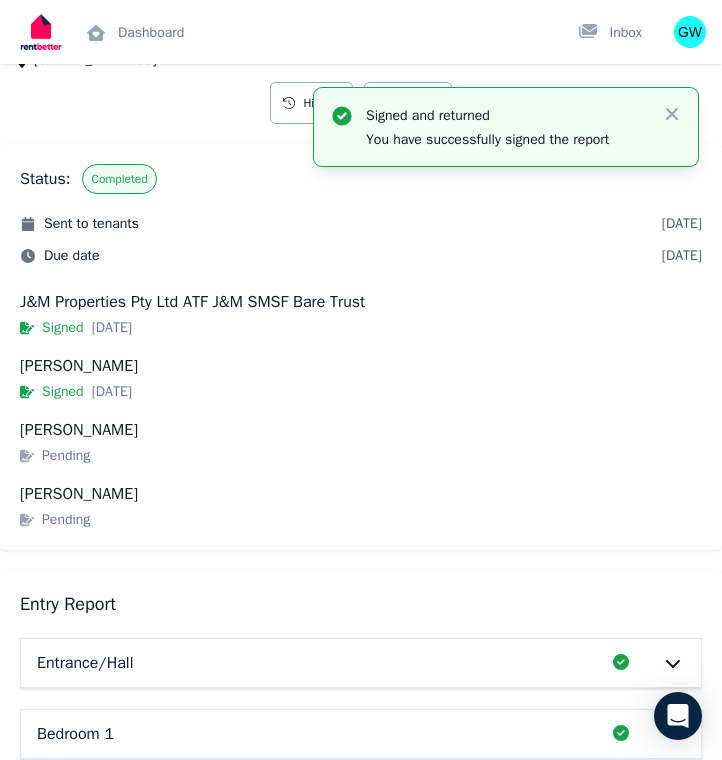 click on "Signed and returned You have successfully signed the report Close" at bounding box center (506, 127) 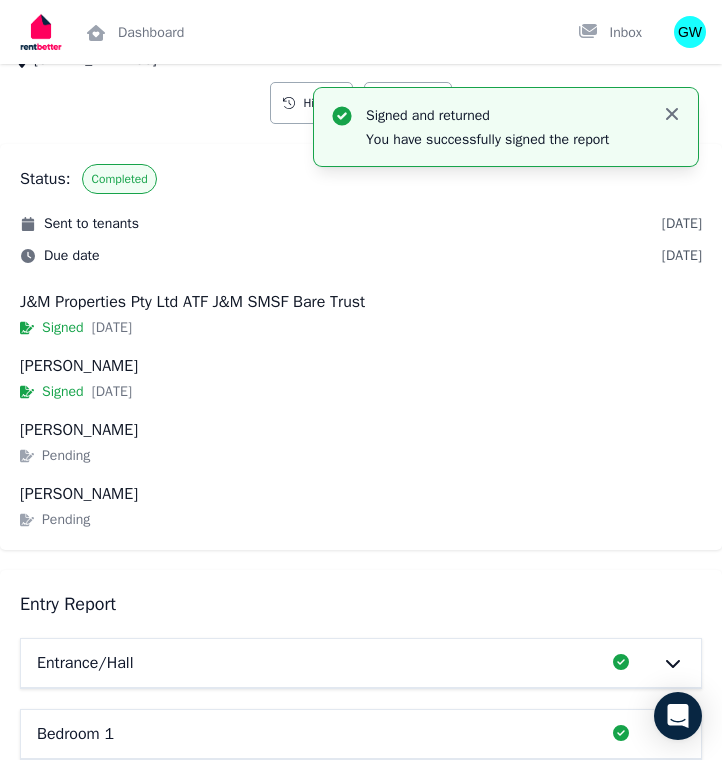 click 